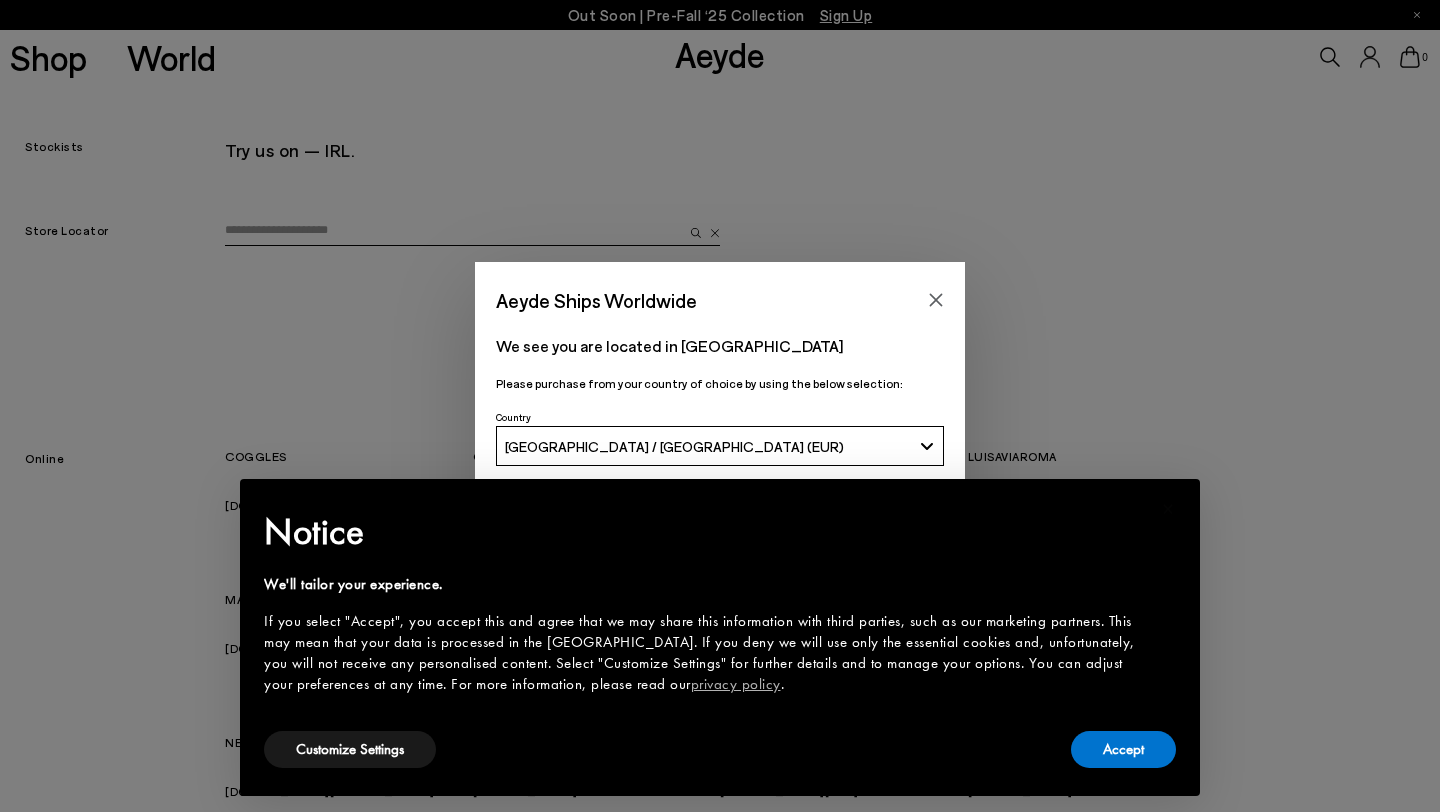 scroll, scrollTop: 0, scrollLeft: 0, axis: both 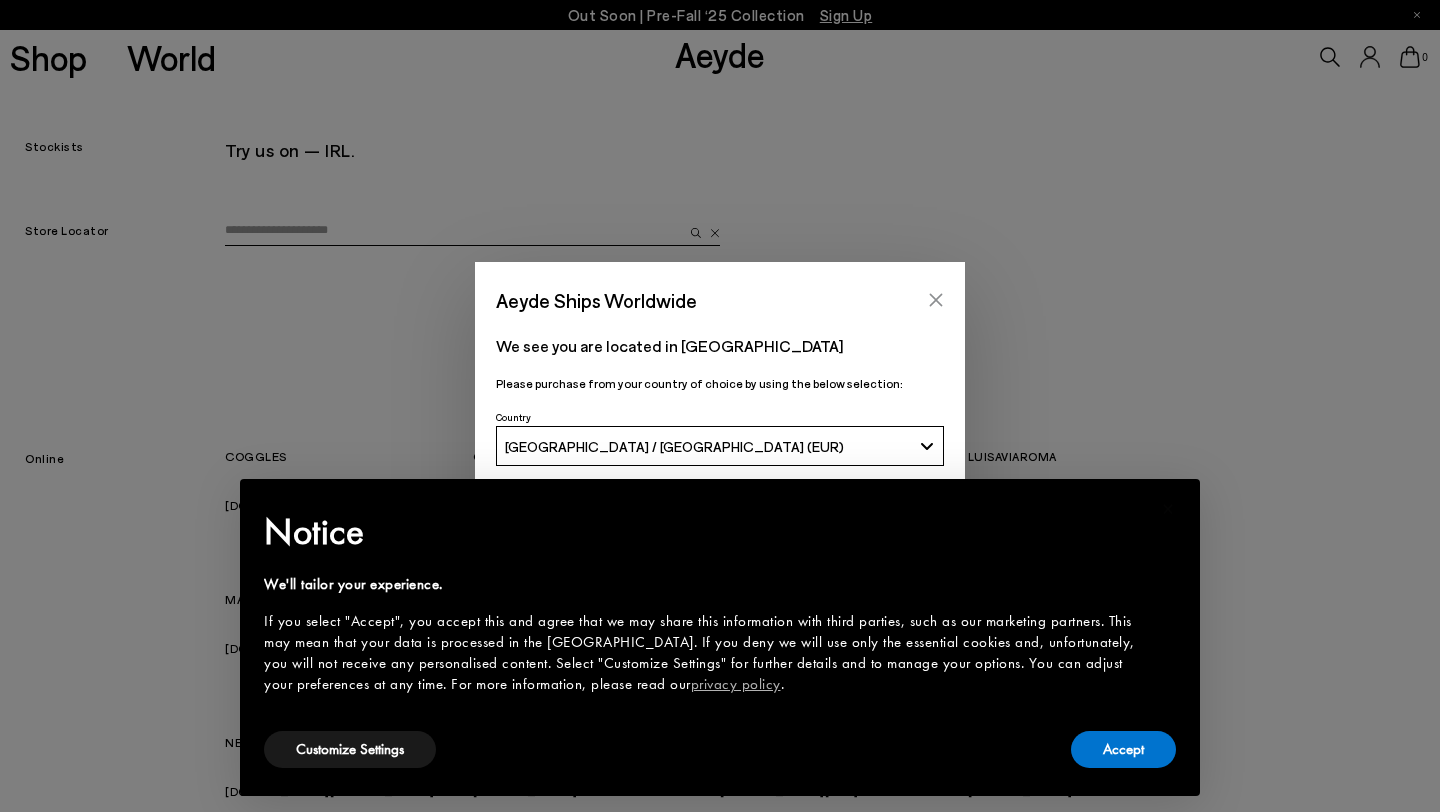 click 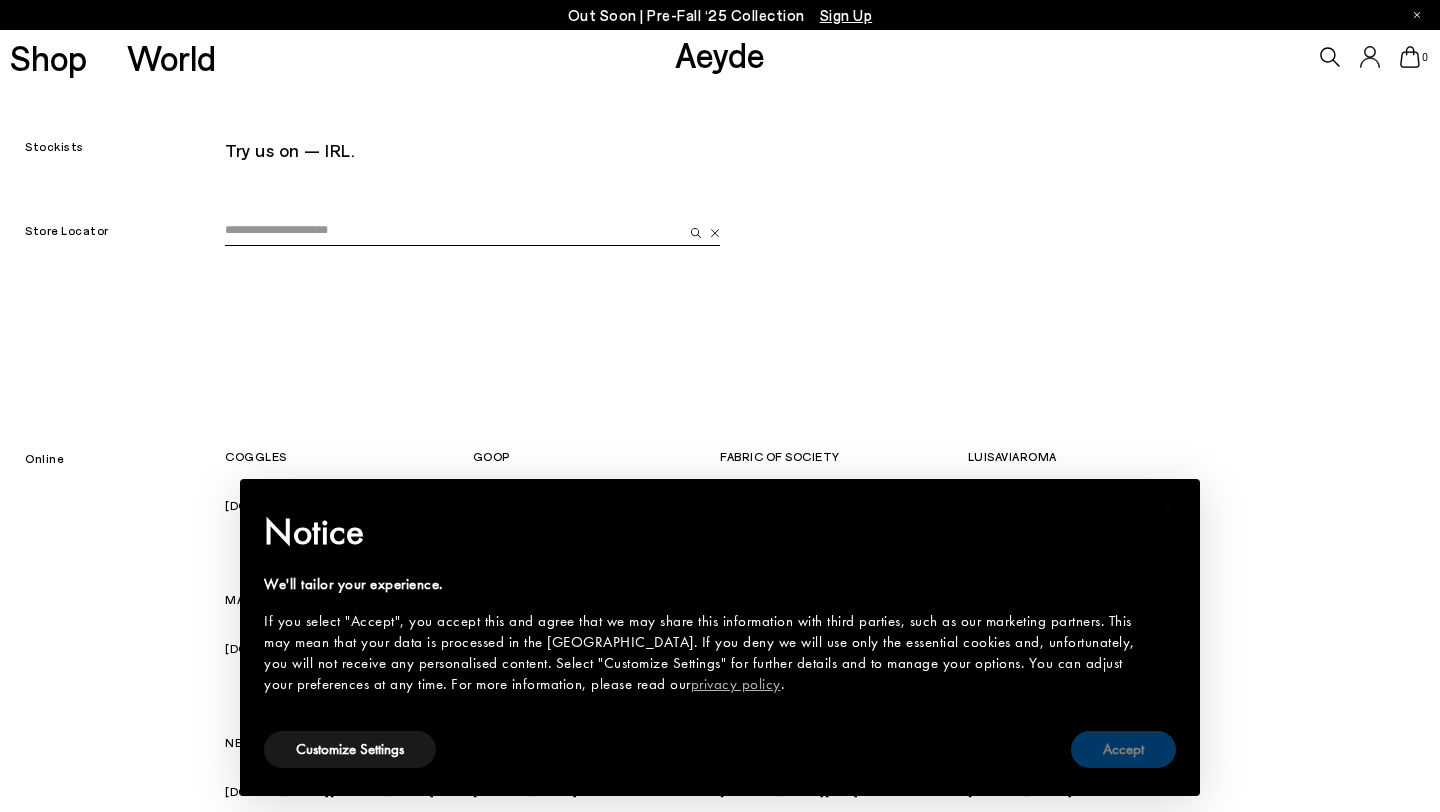 click on "Accept" at bounding box center [1123, 749] 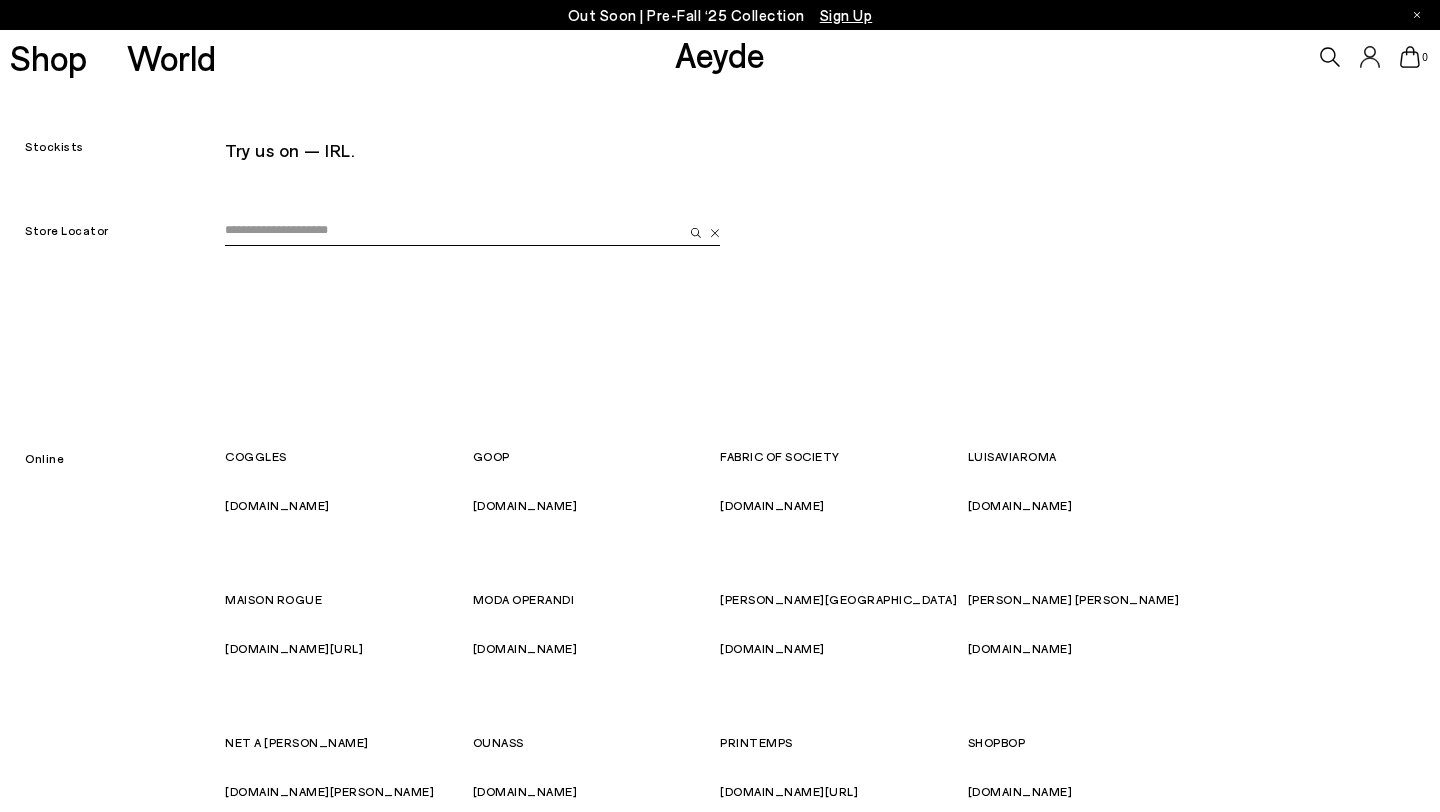 scroll, scrollTop: 20, scrollLeft: 0, axis: vertical 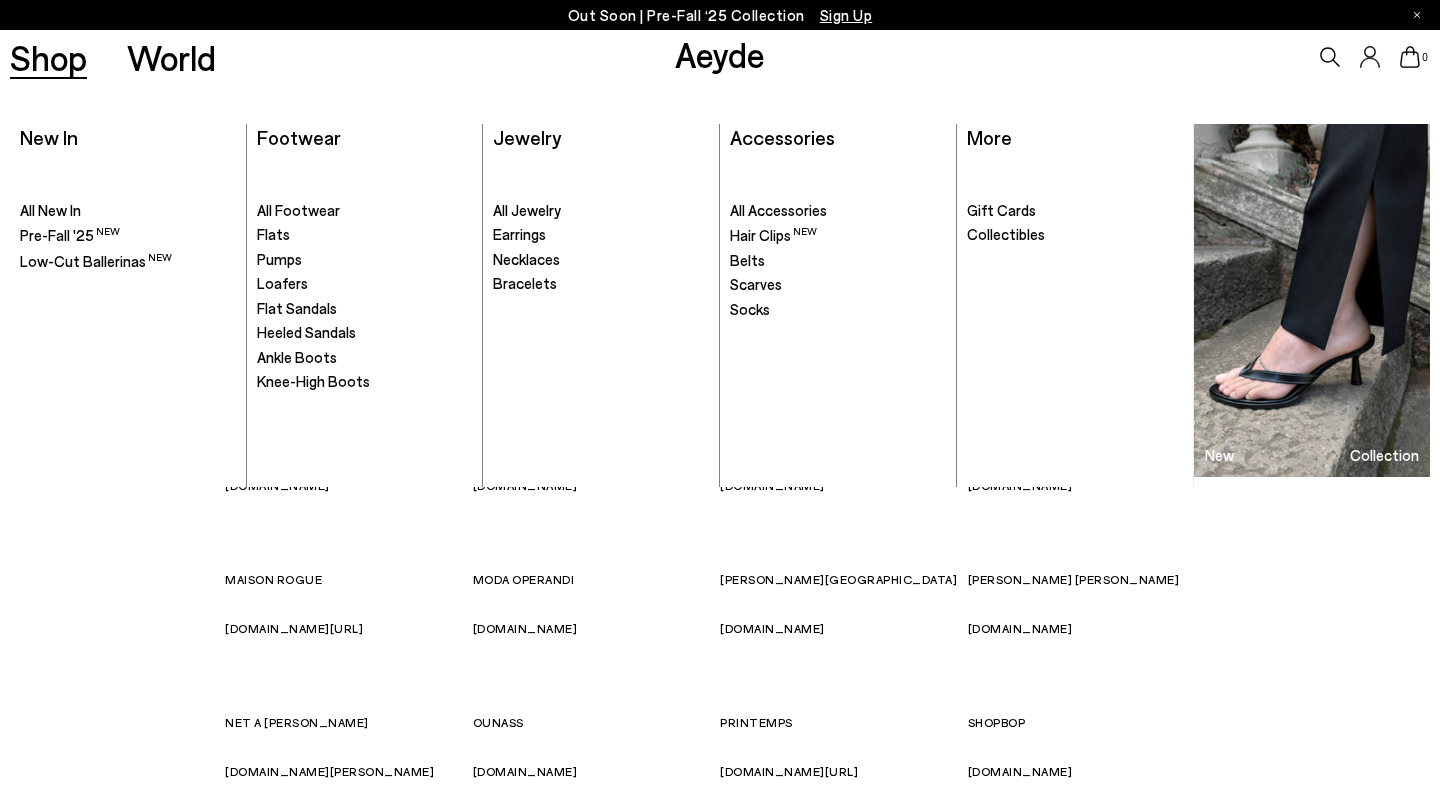 click on "Shop" at bounding box center [48, 57] 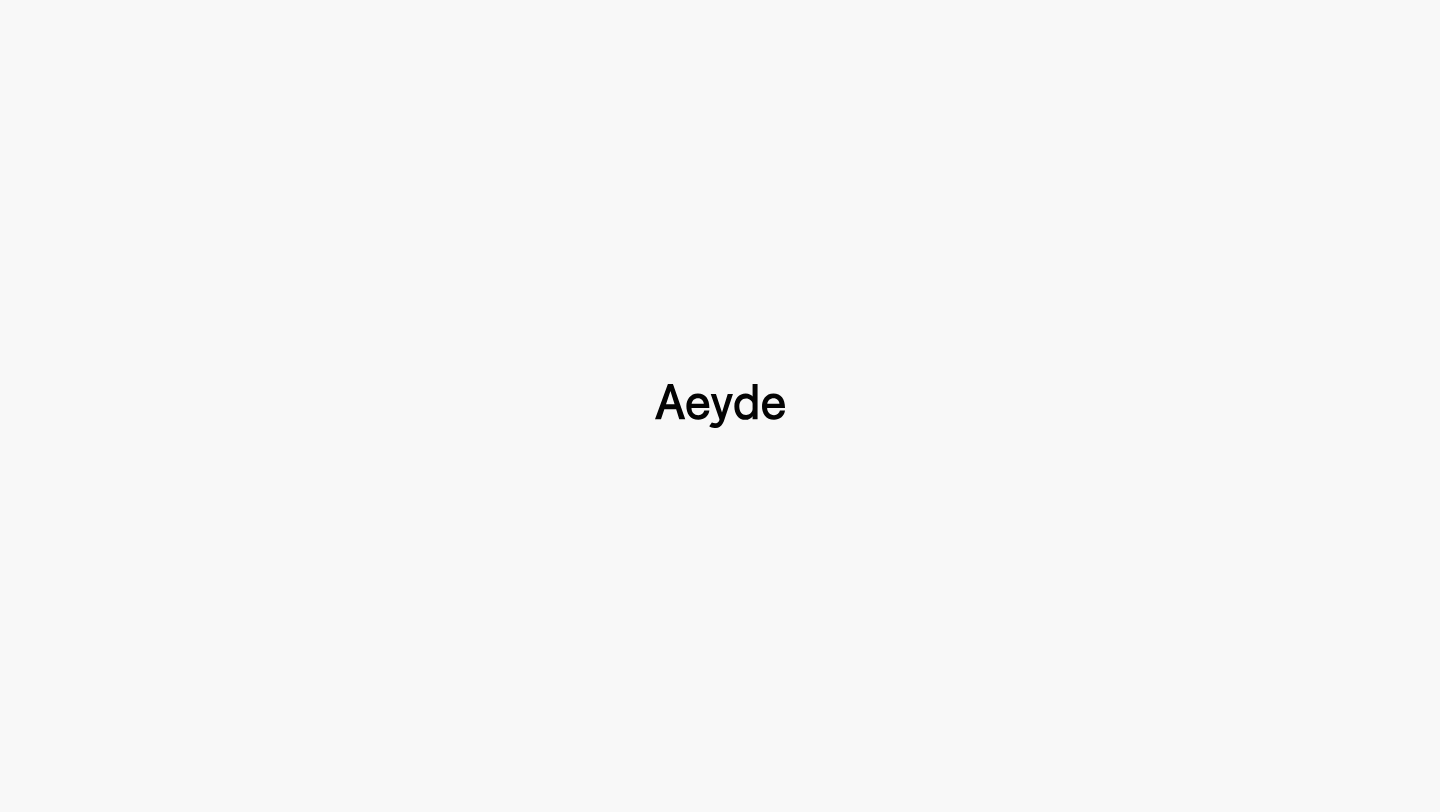 scroll, scrollTop: 0, scrollLeft: 0, axis: both 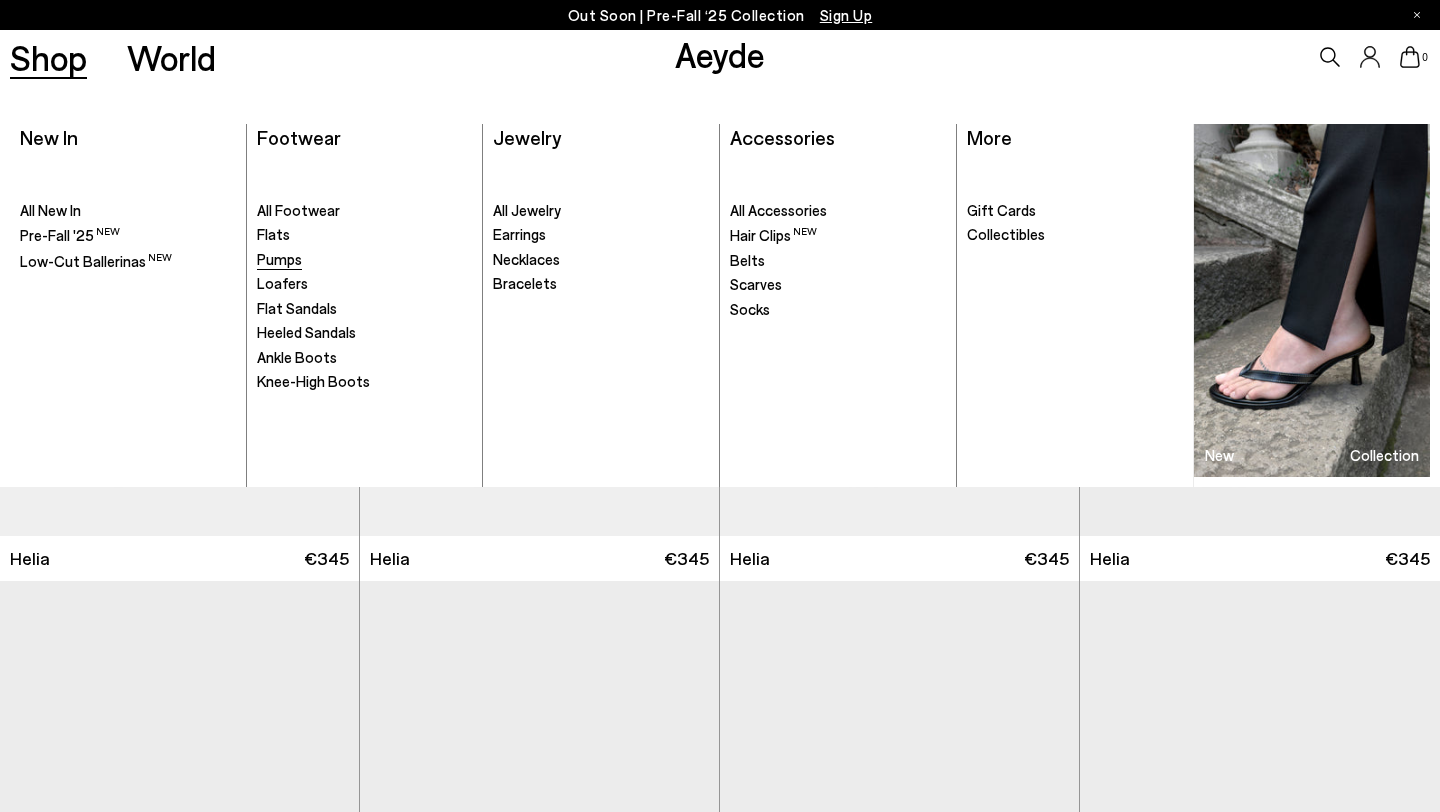 click on "Pumps" at bounding box center [279, 259] 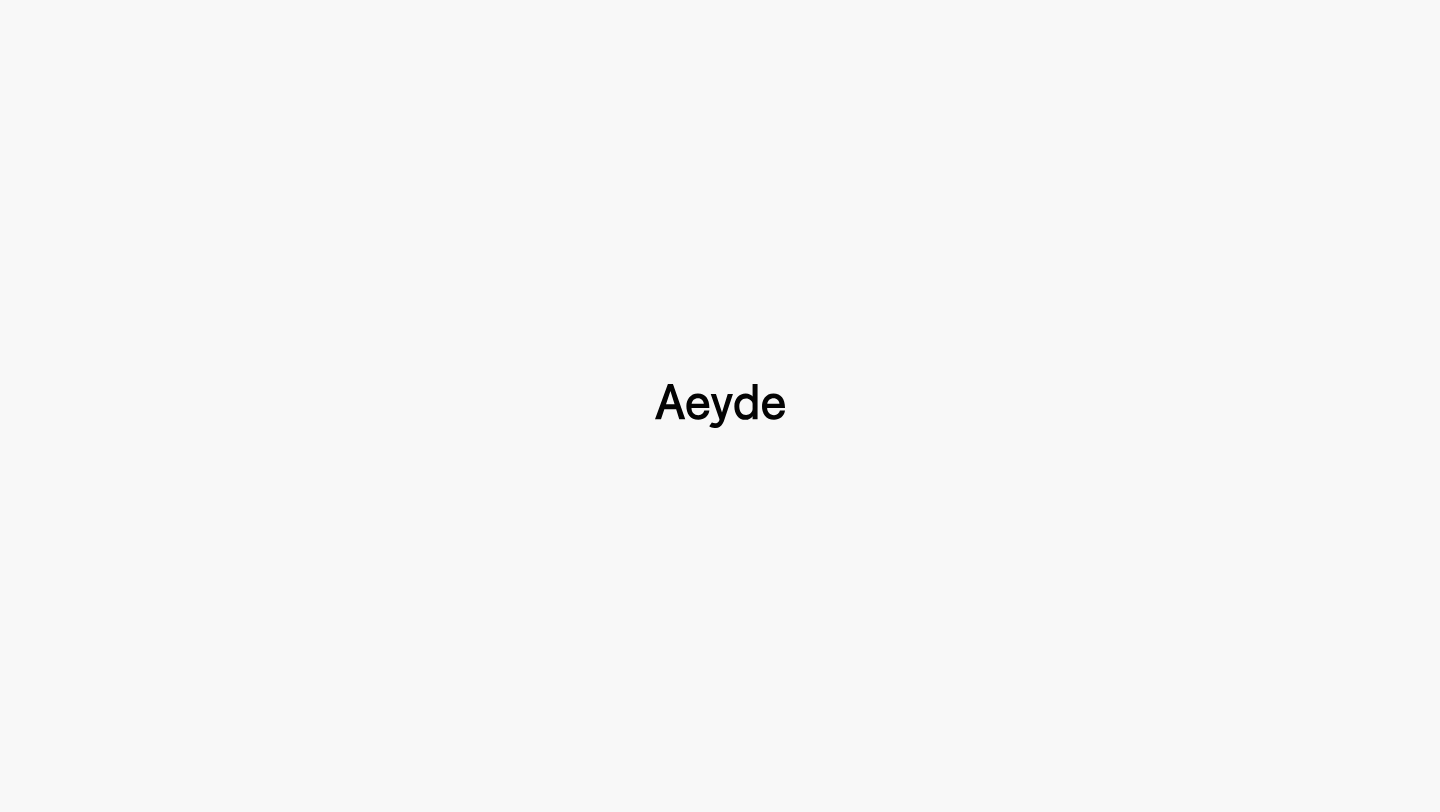 scroll, scrollTop: 0, scrollLeft: 0, axis: both 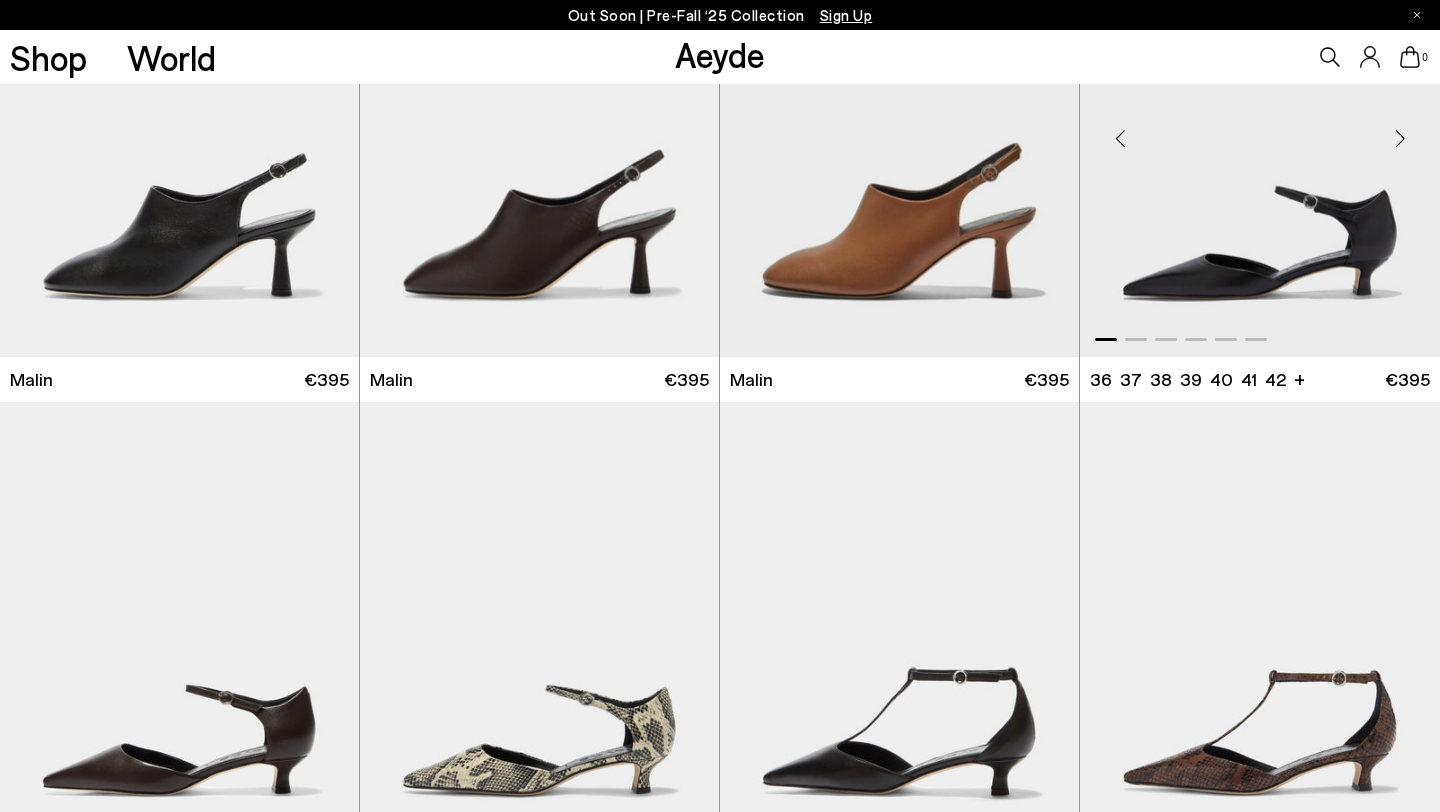 click at bounding box center [1400, 139] 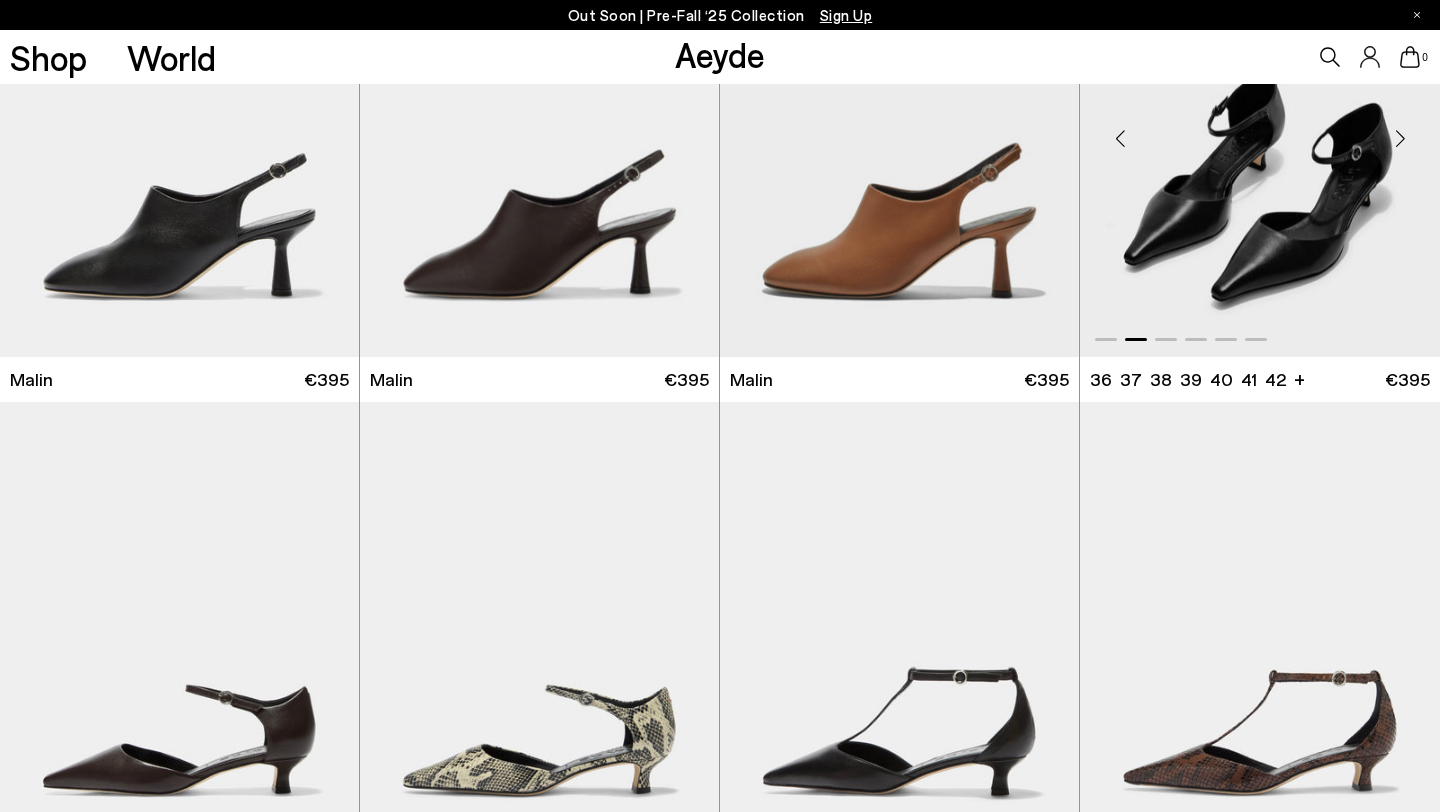 click at bounding box center [1400, 139] 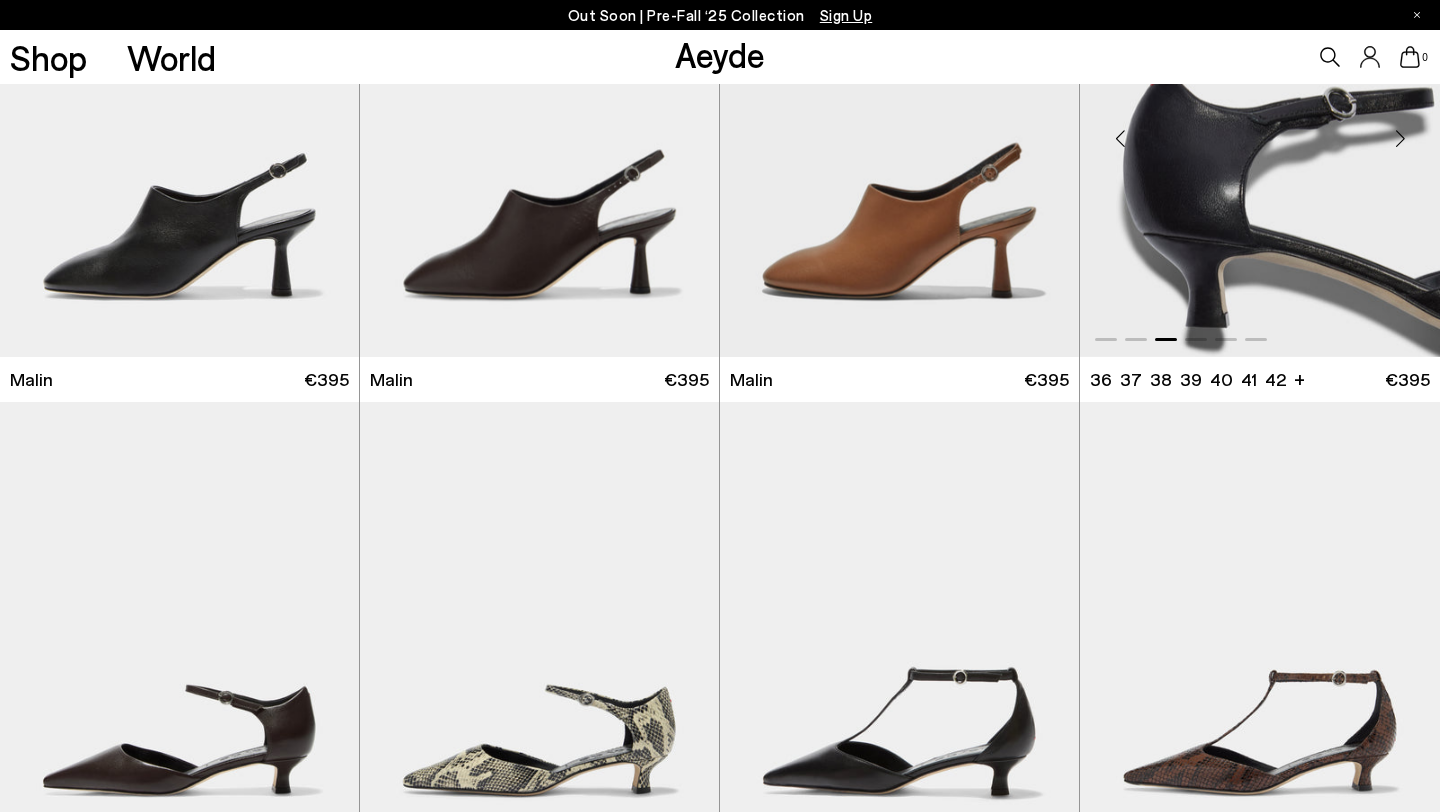 click at bounding box center (1400, 139) 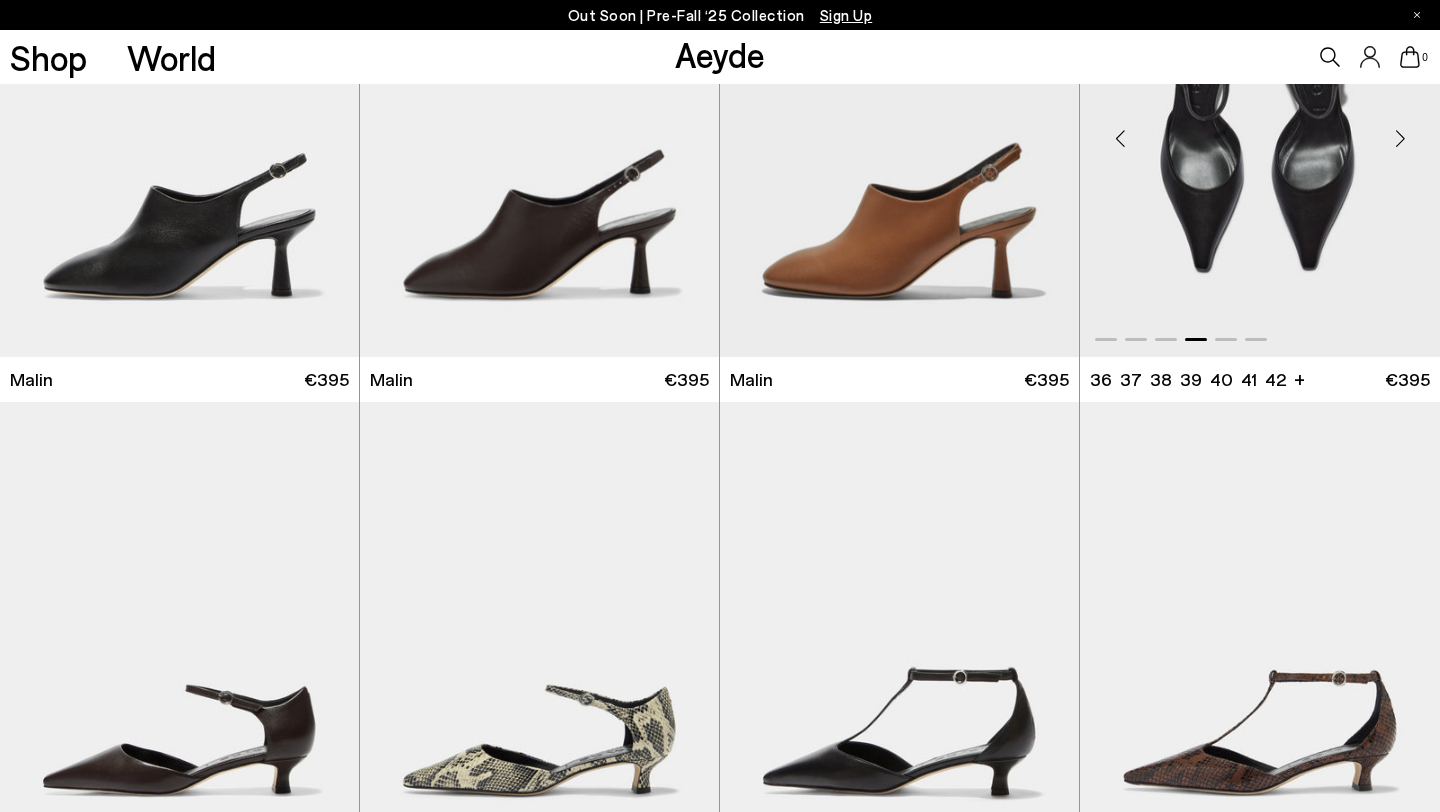 click at bounding box center [1400, 139] 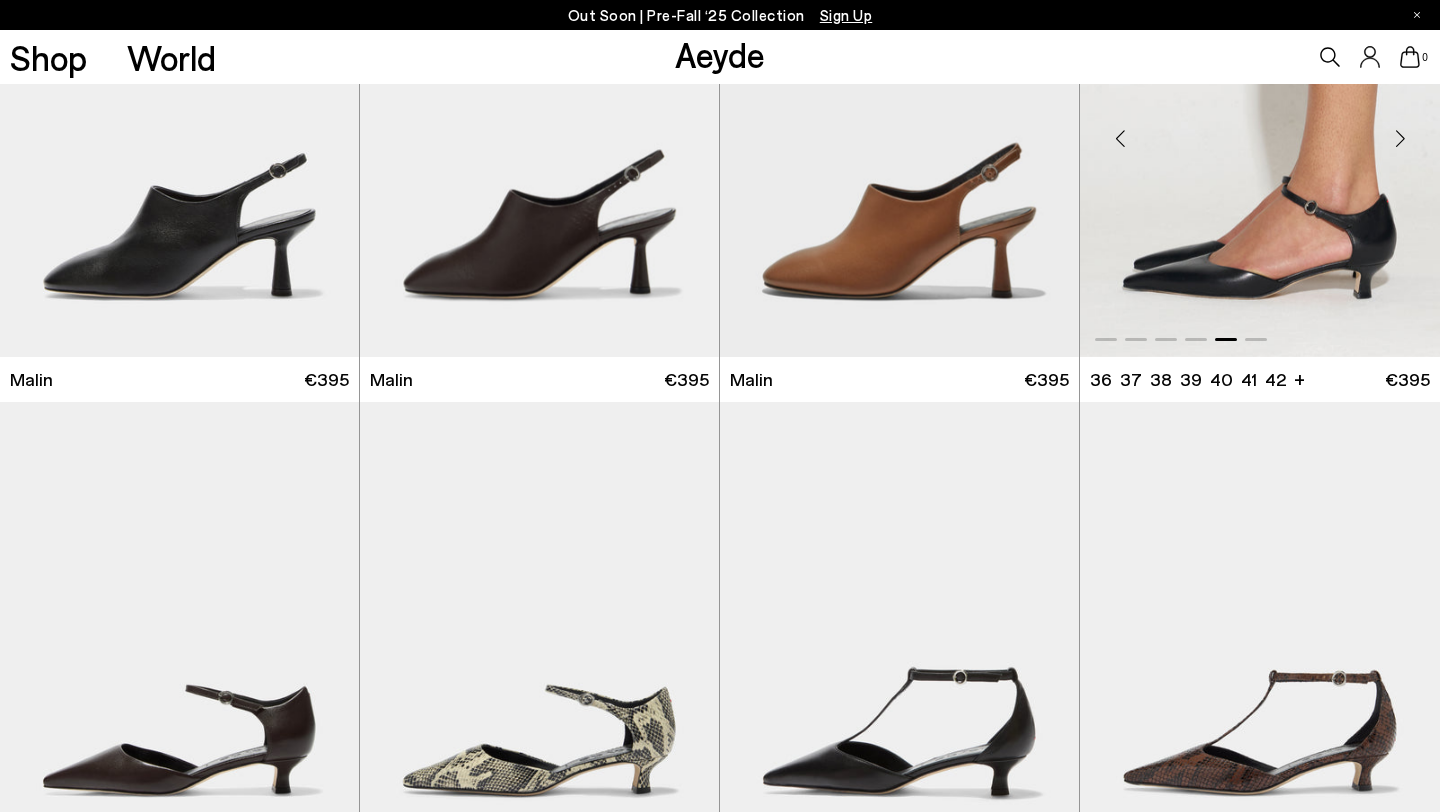 click at bounding box center (1400, 139) 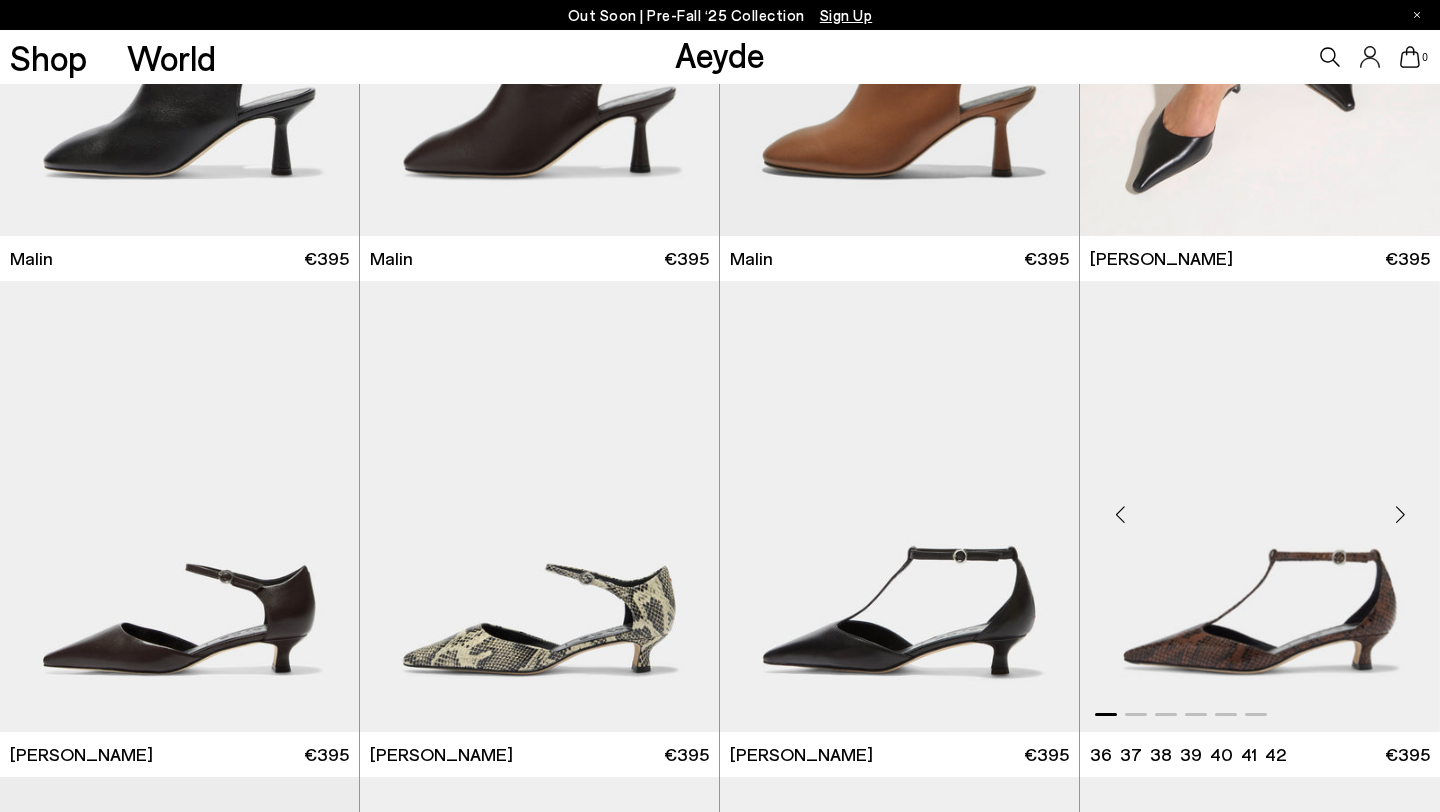 scroll, scrollTop: 302, scrollLeft: 0, axis: vertical 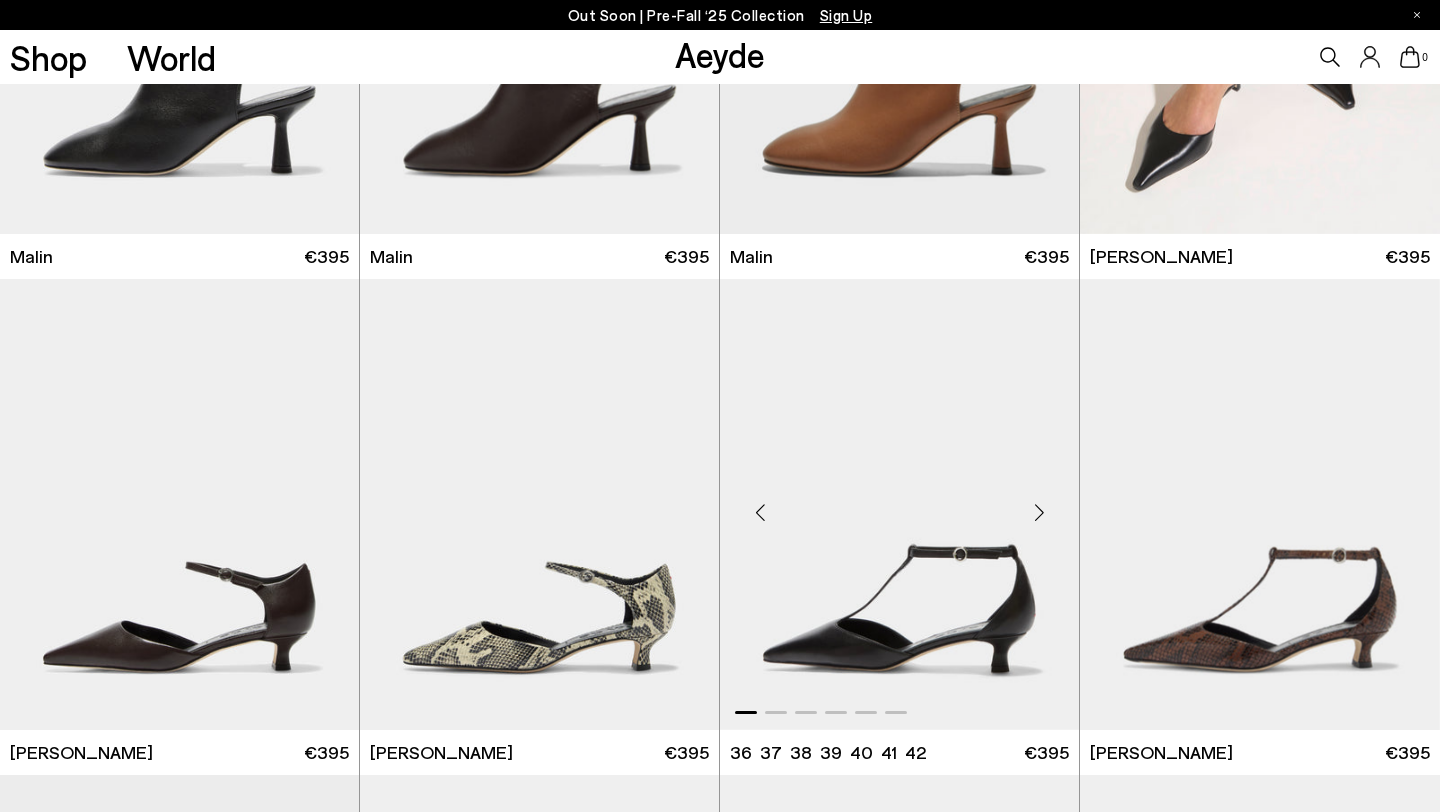 click at bounding box center (1039, 512) 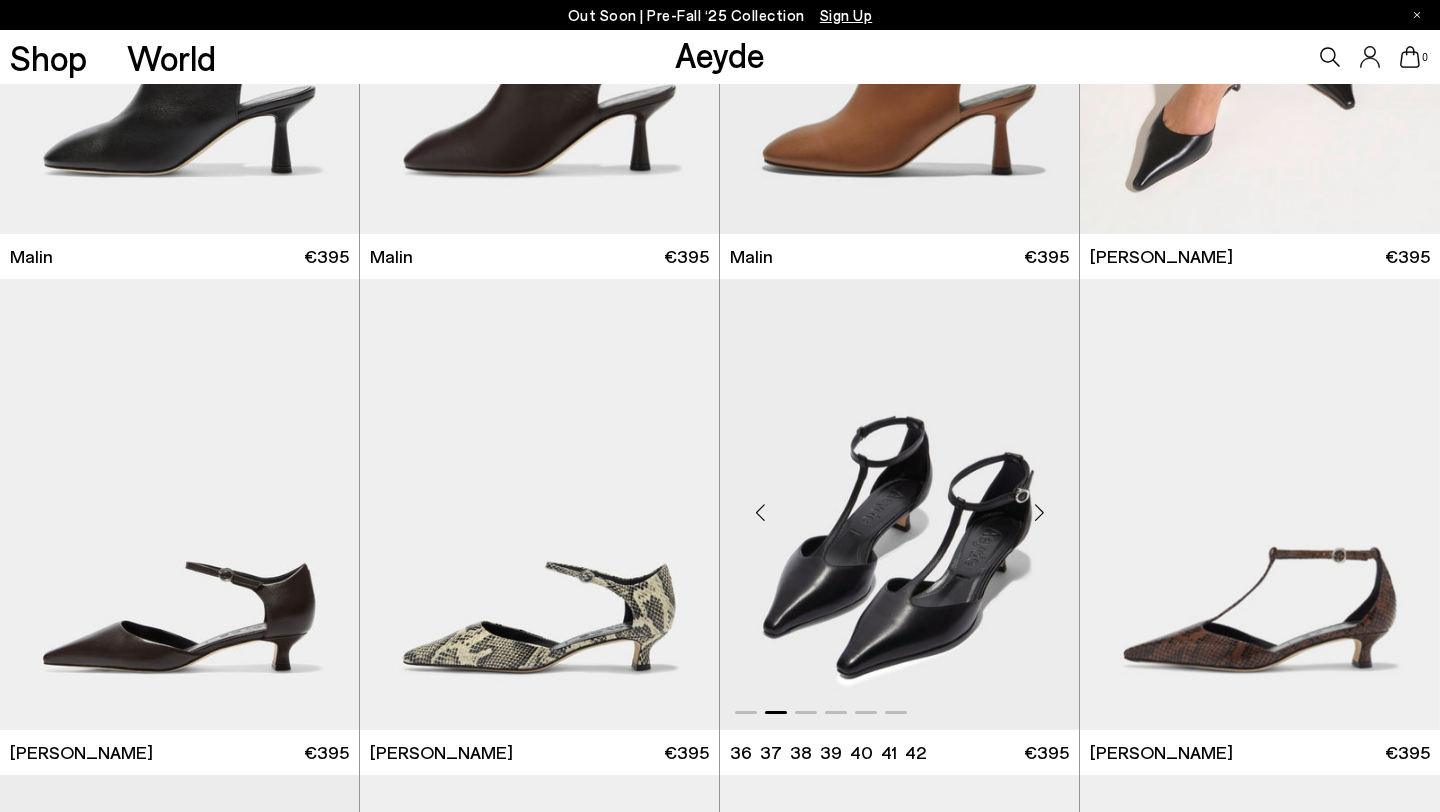 click at bounding box center [1039, 512] 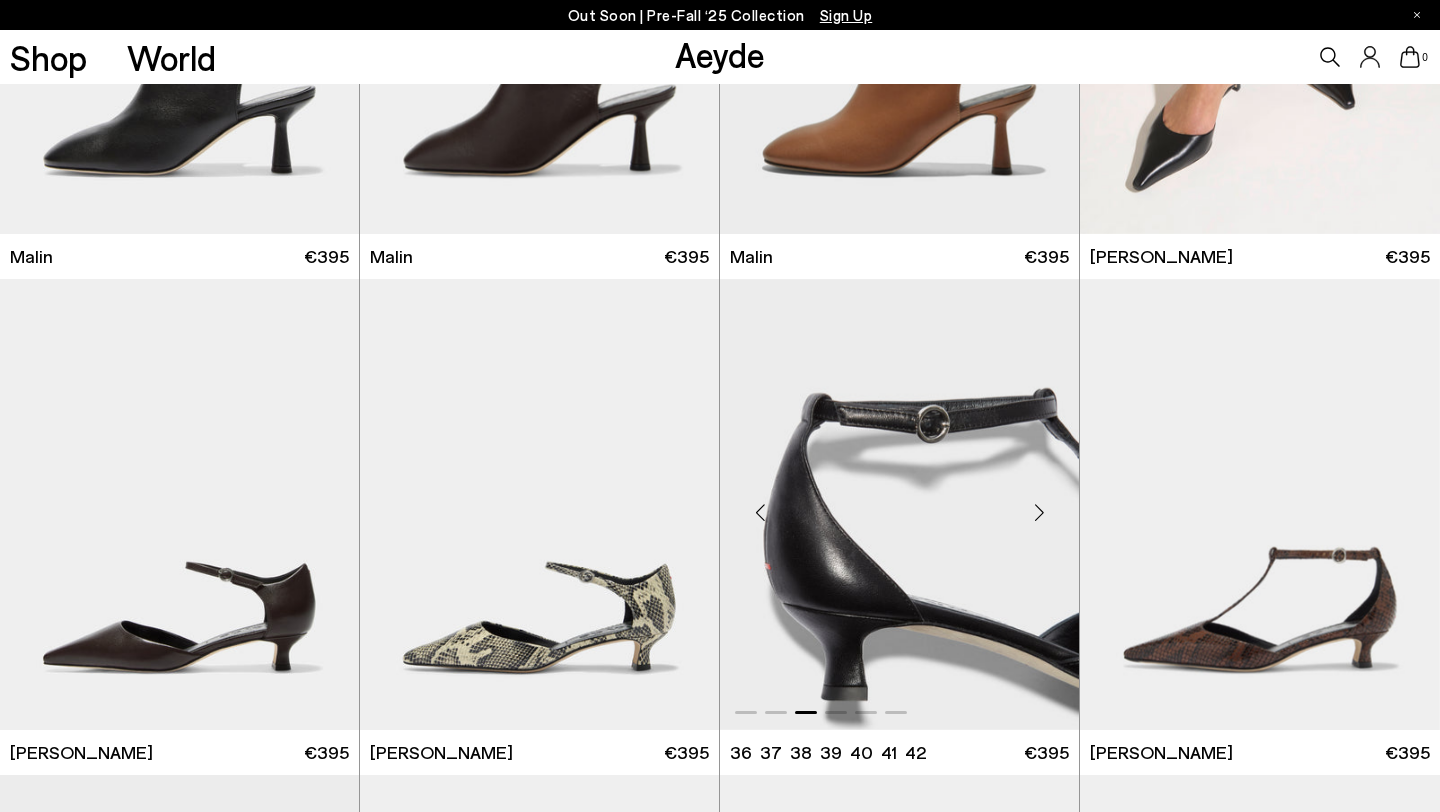 click at bounding box center [1039, 512] 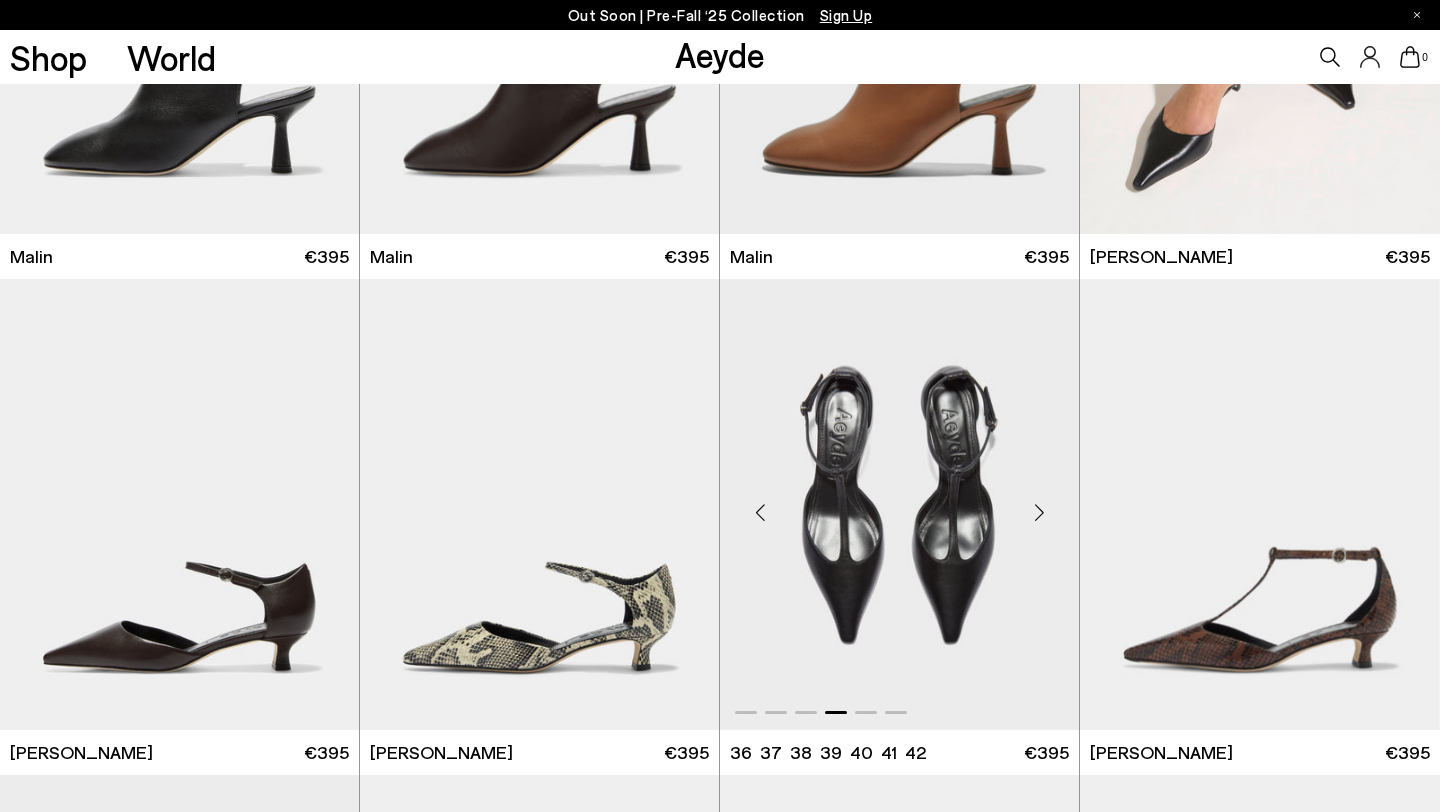 click at bounding box center (1039, 512) 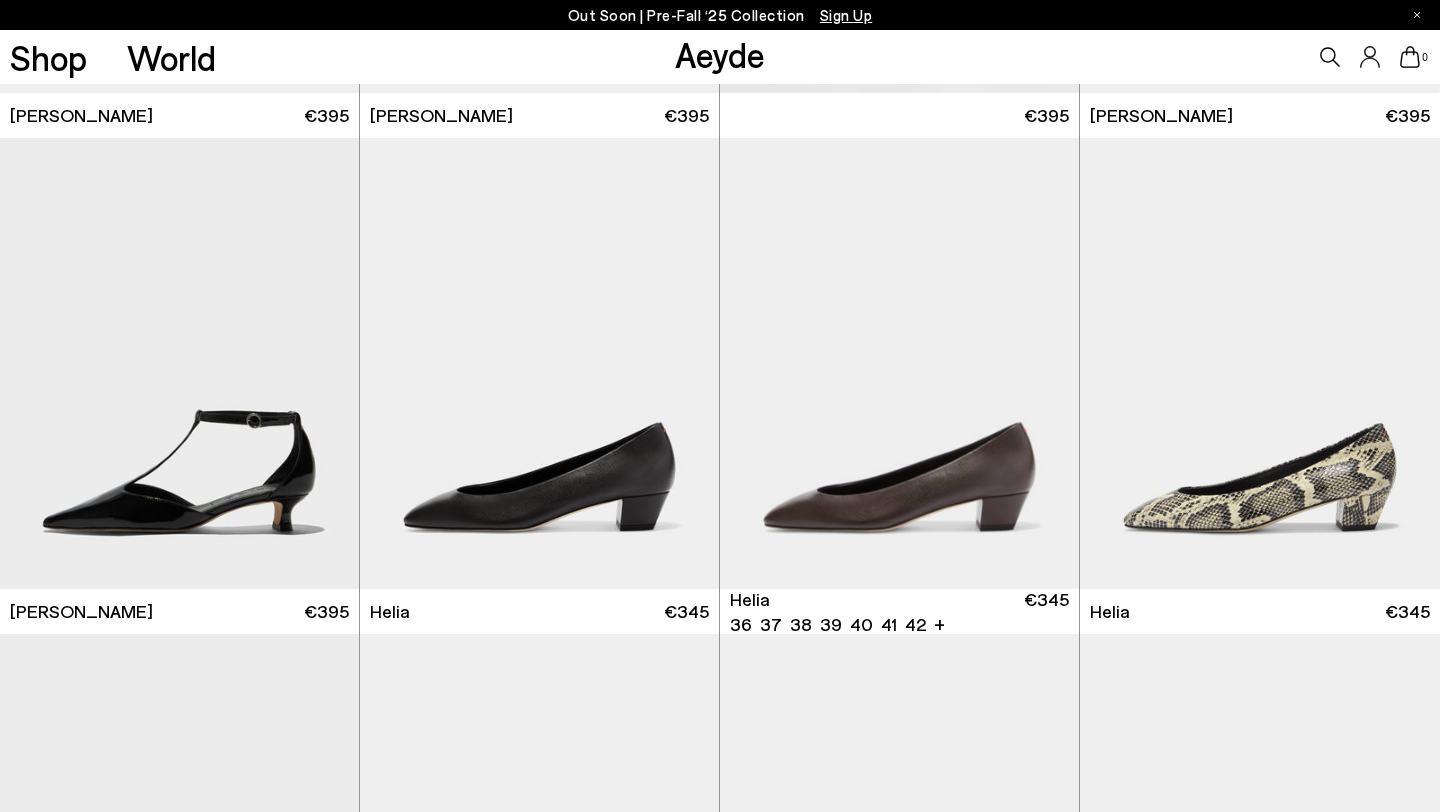 scroll, scrollTop: 937, scrollLeft: 0, axis: vertical 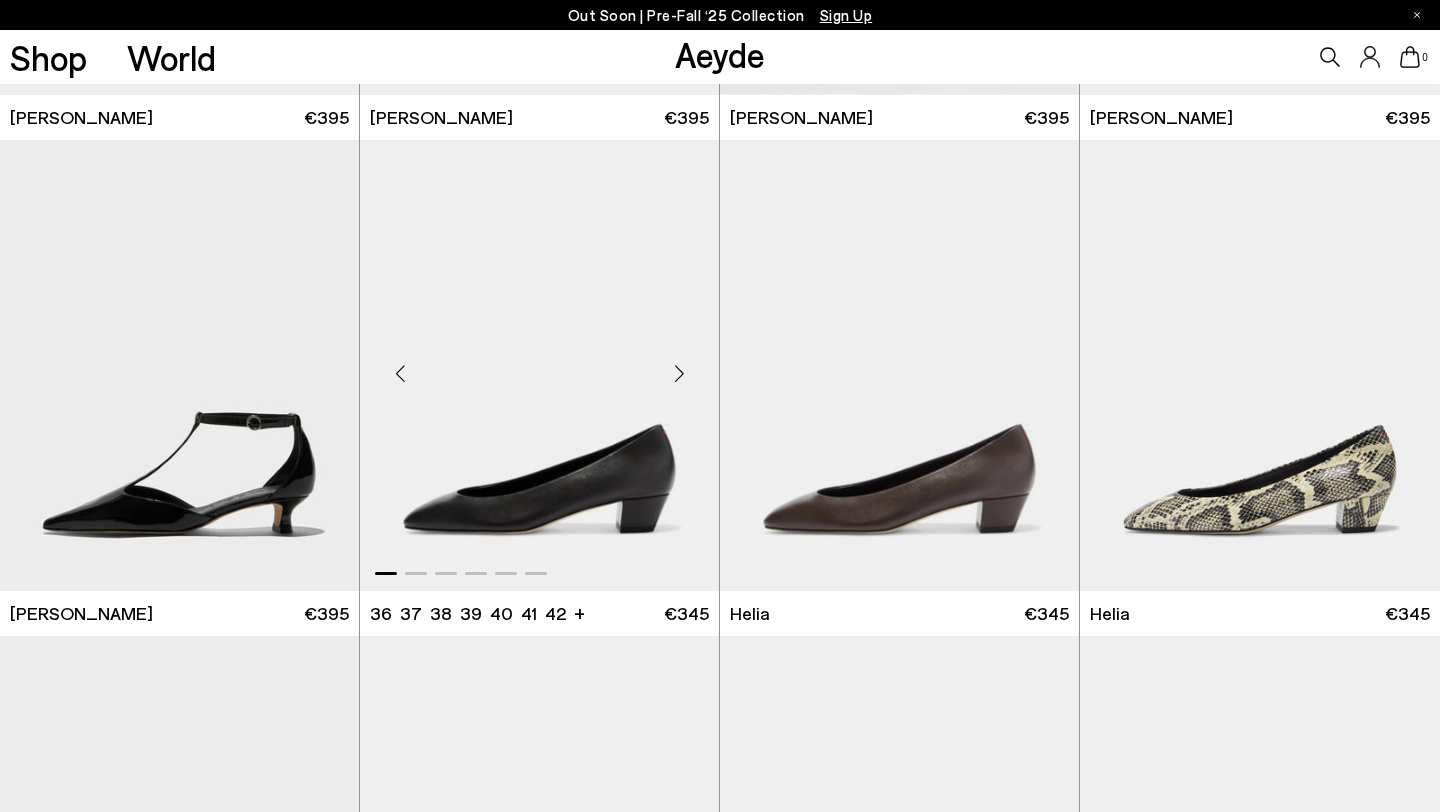 click at bounding box center (679, 374) 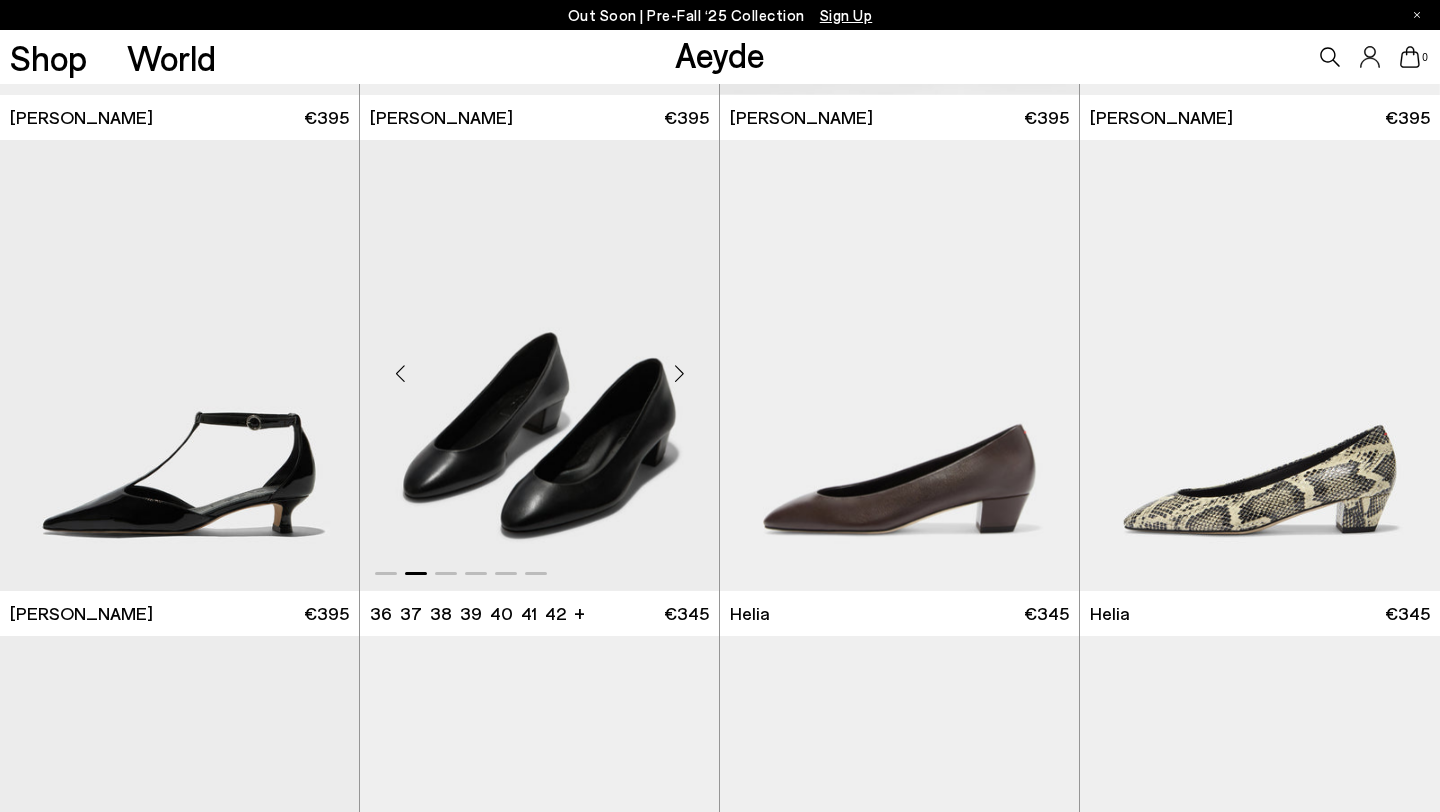 click at bounding box center (679, 374) 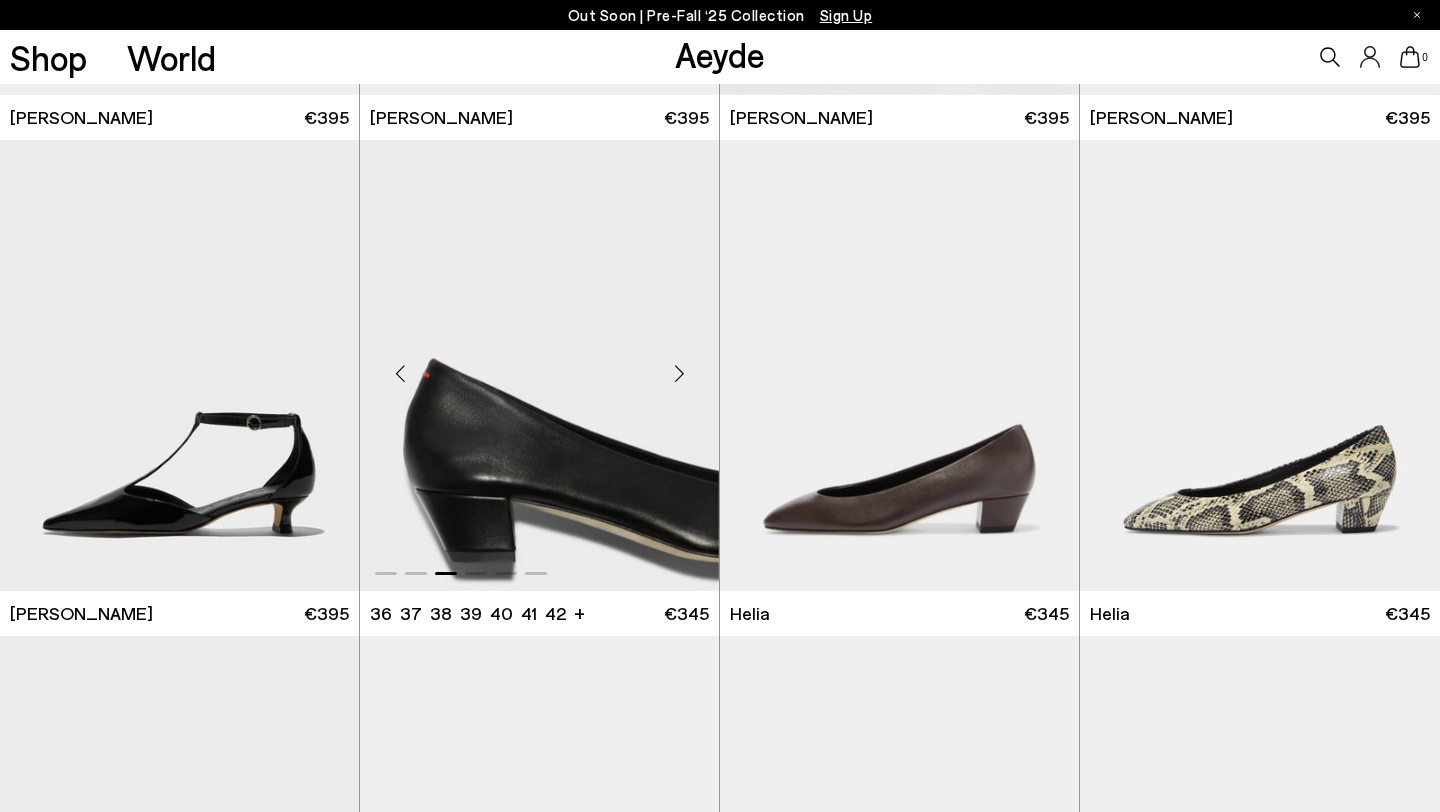 click at bounding box center [679, 374] 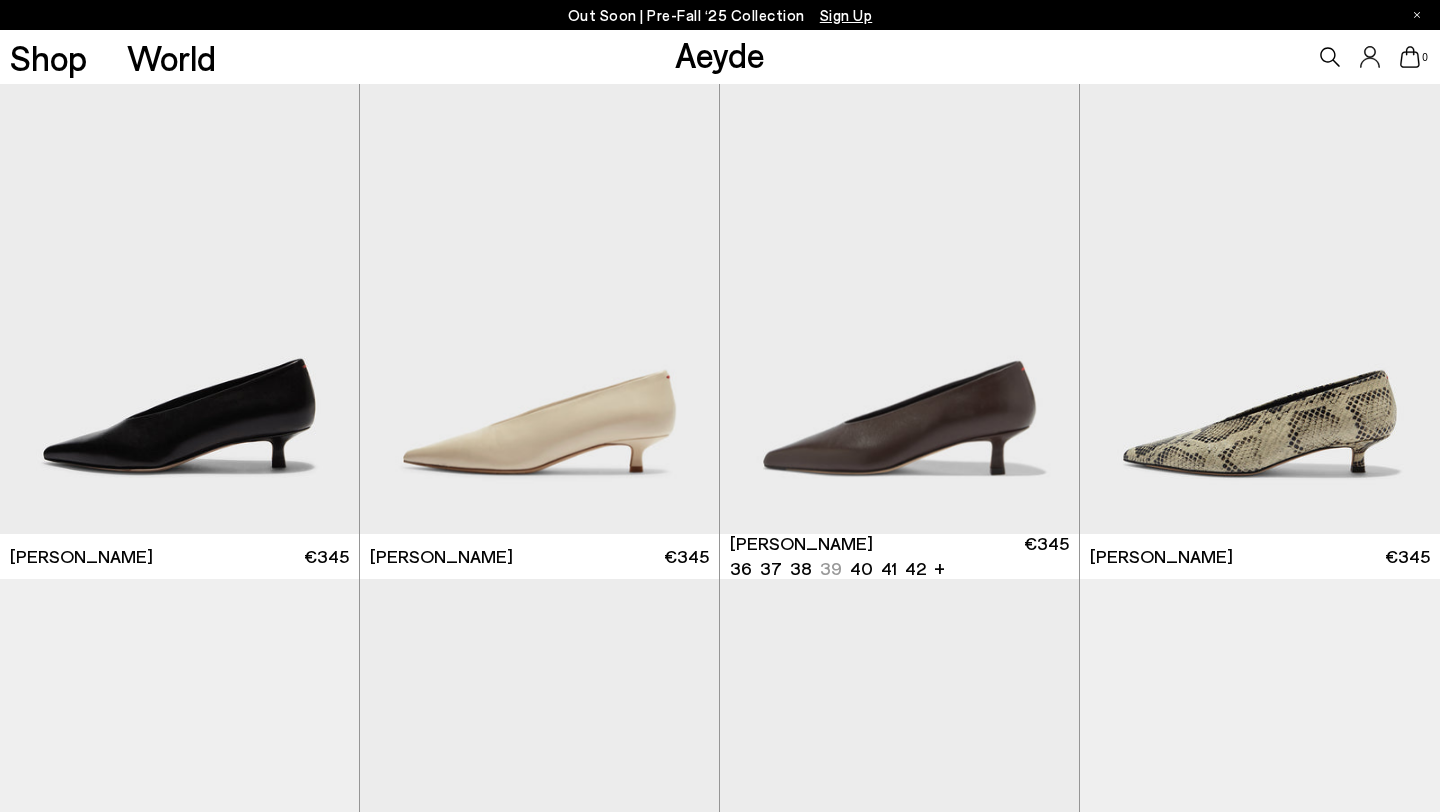 scroll, scrollTop: 2486, scrollLeft: 0, axis: vertical 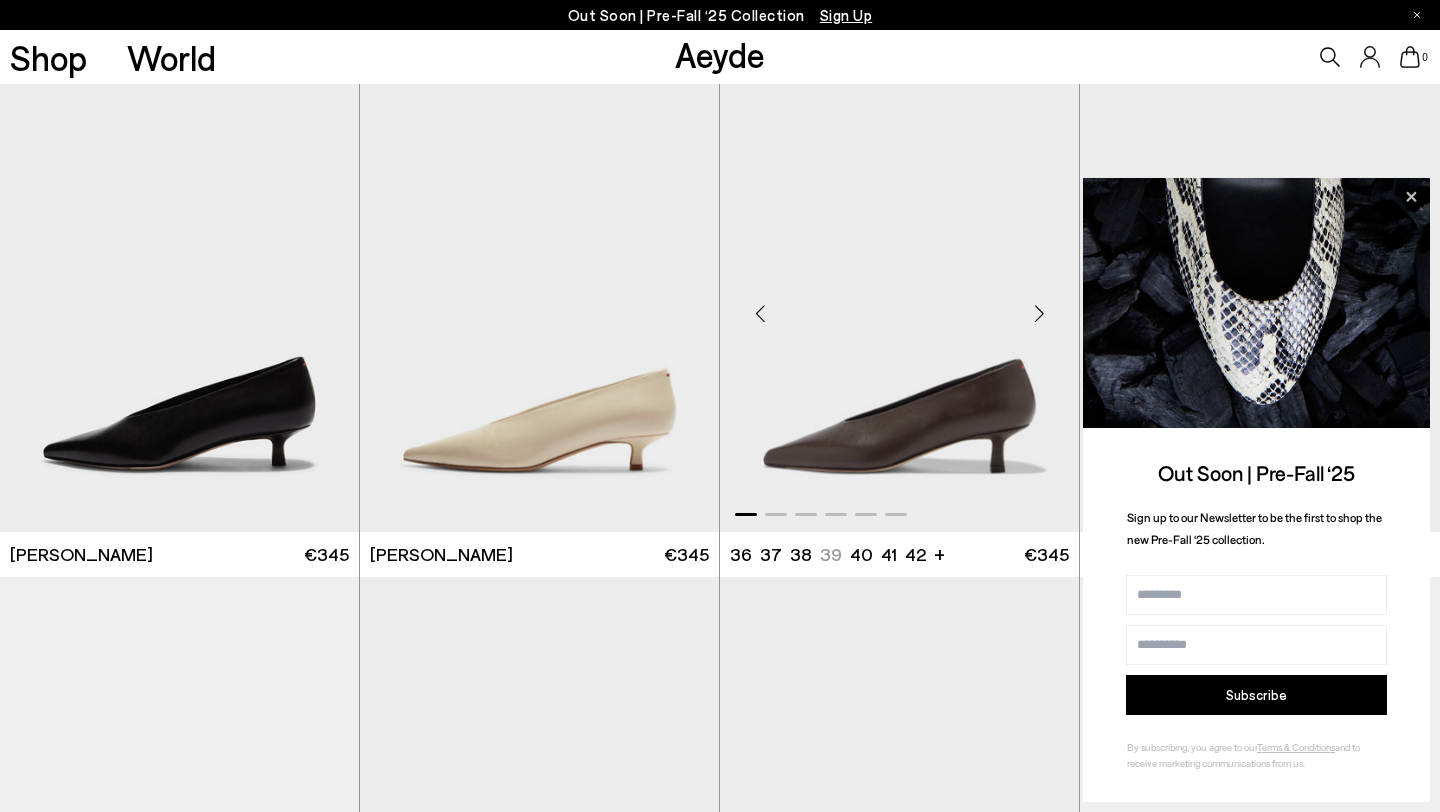 click at bounding box center [1039, 314] 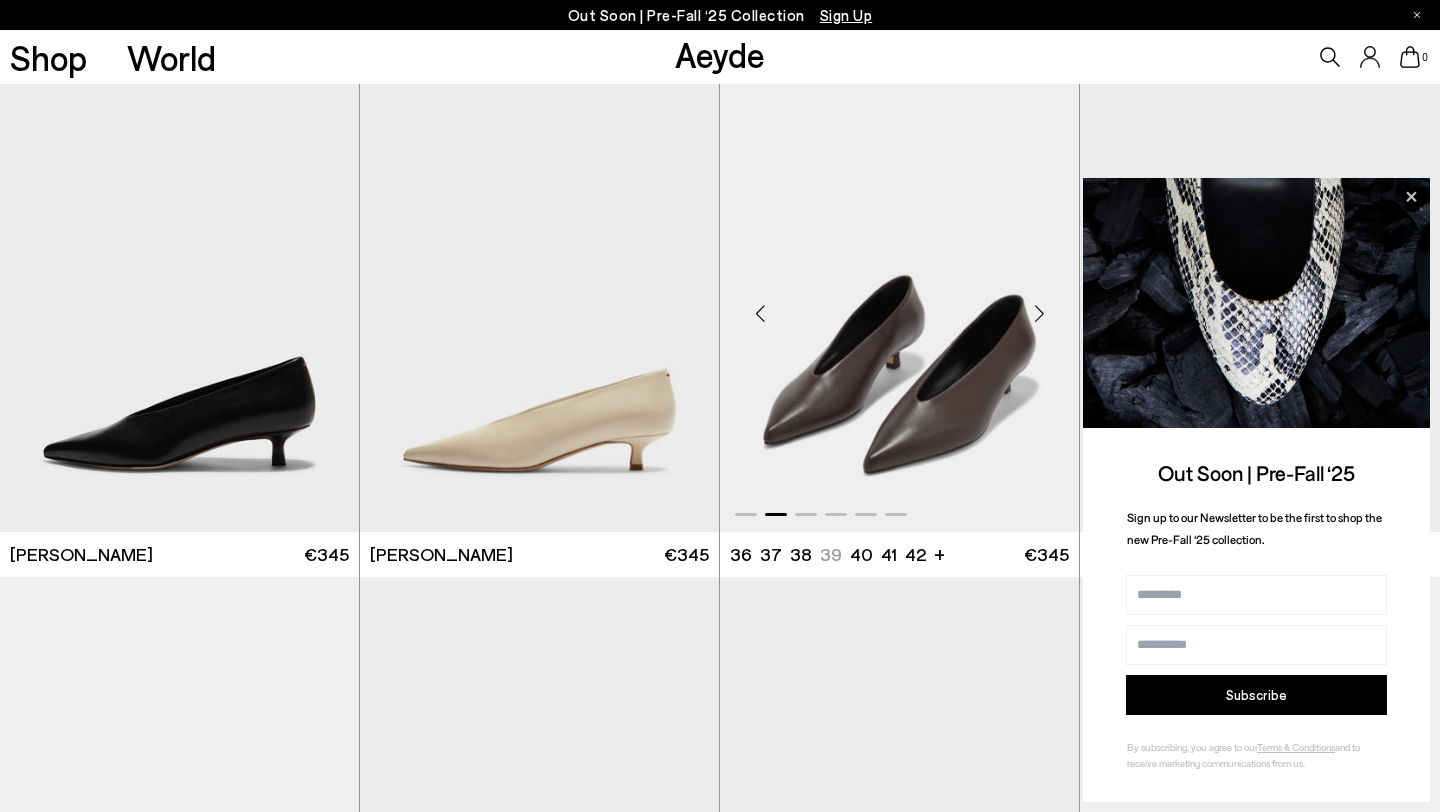 click at bounding box center (1039, 314) 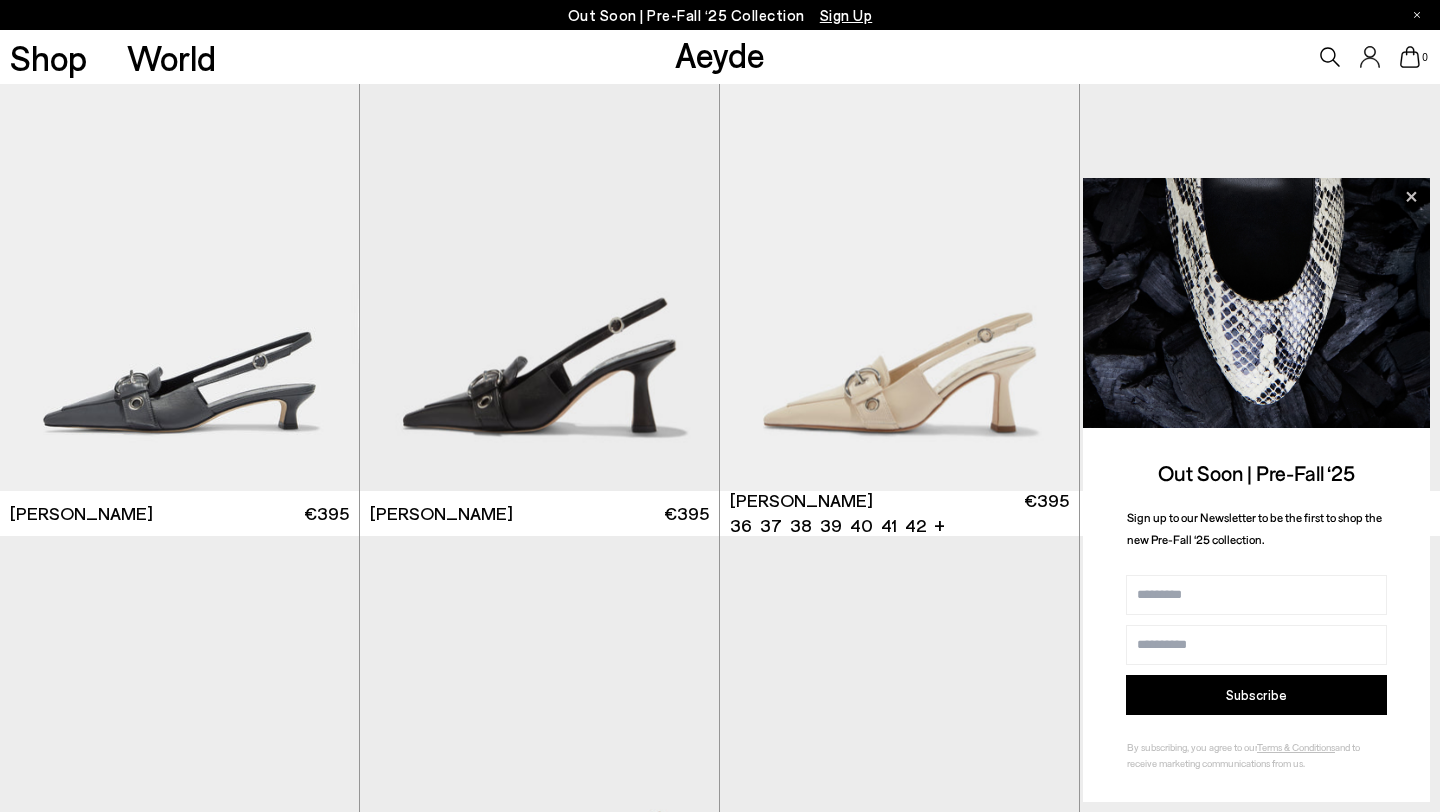 scroll, scrollTop: 4020, scrollLeft: 0, axis: vertical 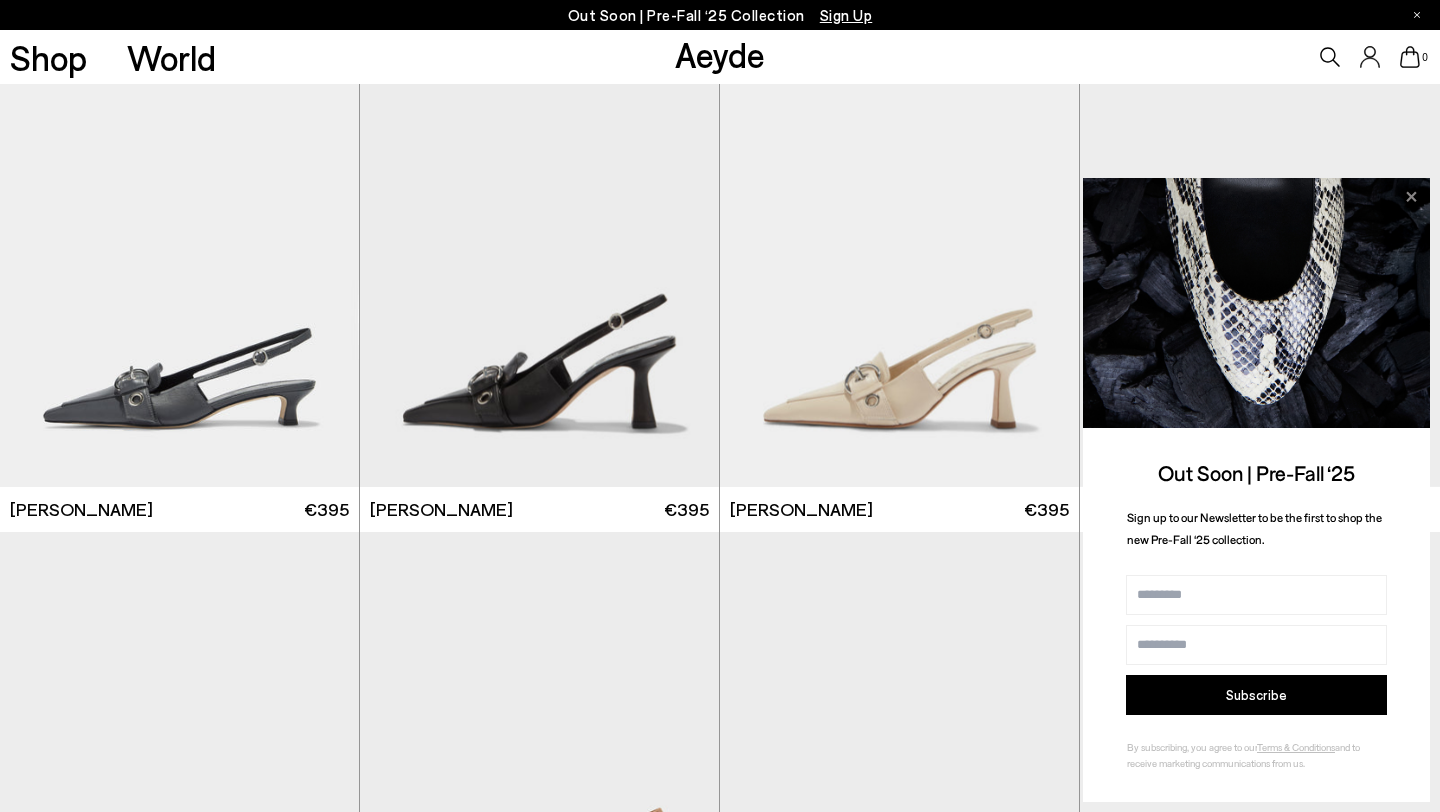 click 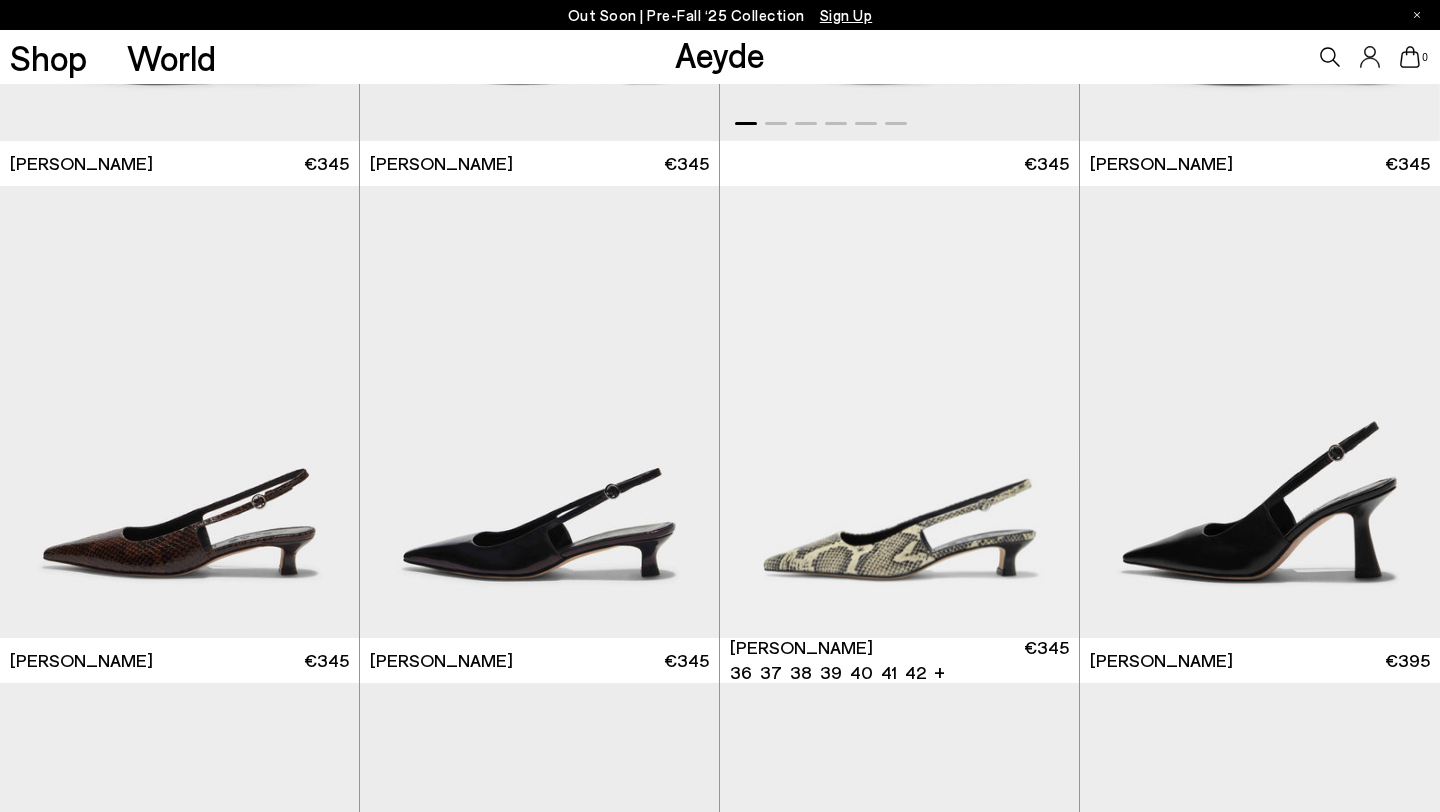 scroll, scrollTop: 4860, scrollLeft: 0, axis: vertical 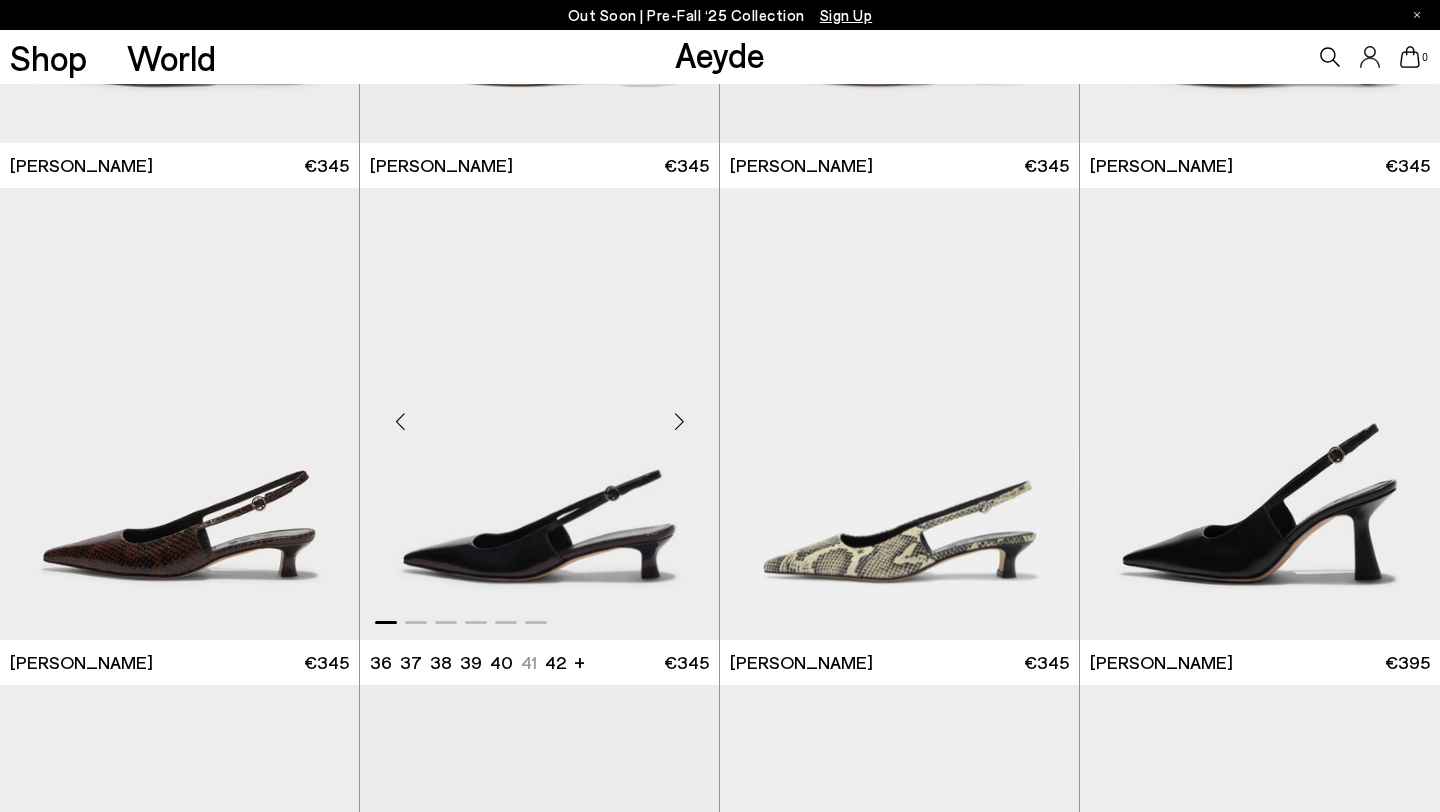 click at bounding box center [679, 422] 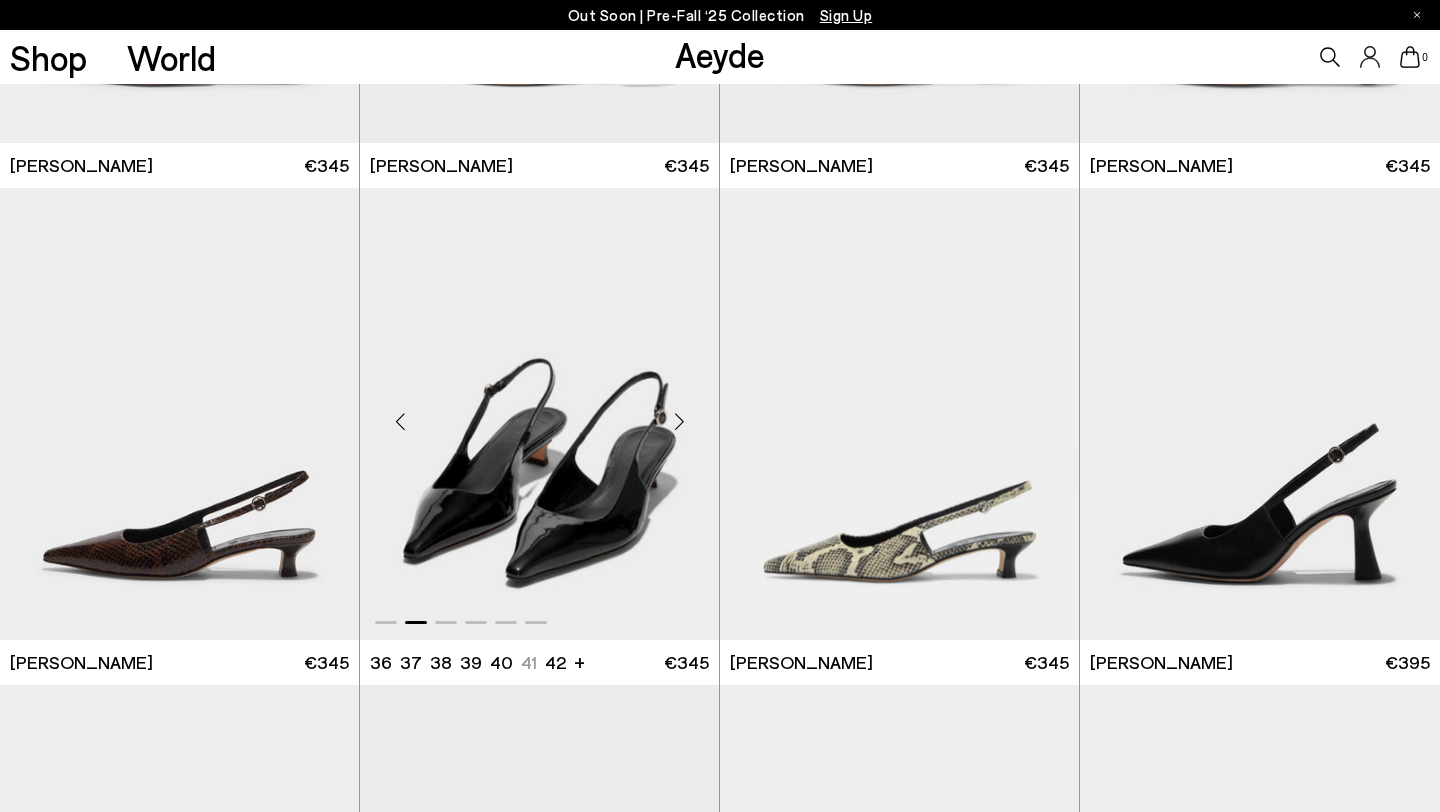 click at bounding box center (679, 422) 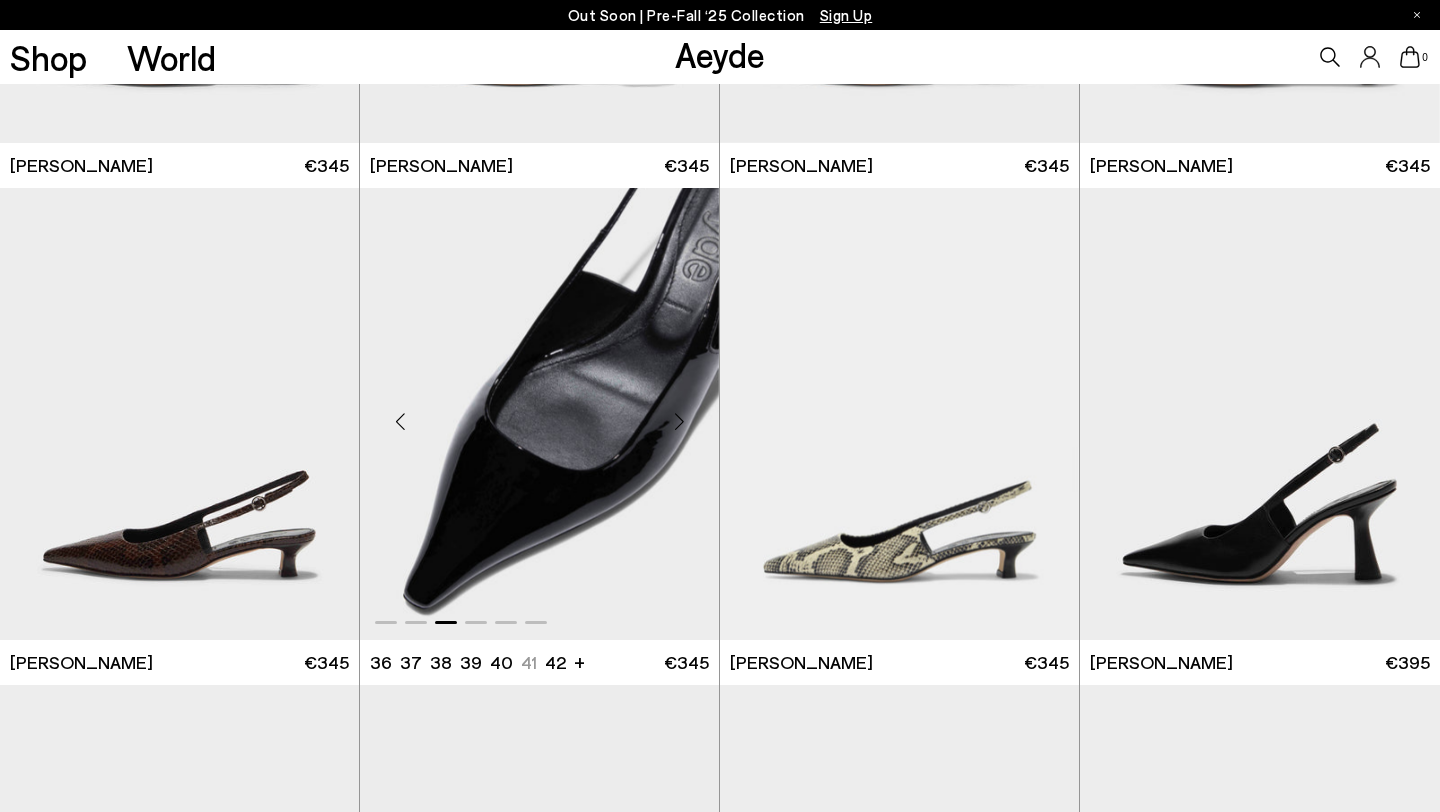 click at bounding box center (679, 422) 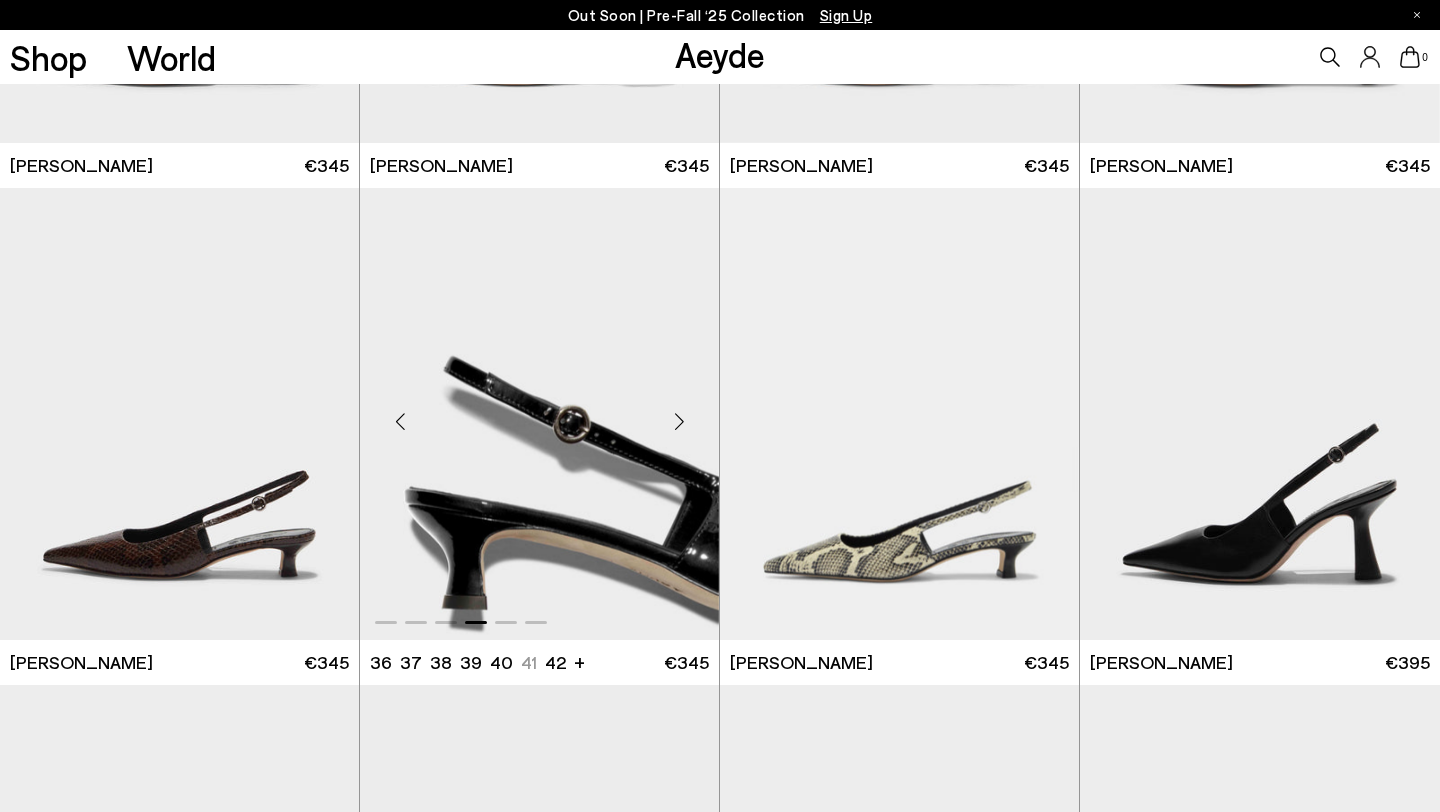 click at bounding box center [679, 422] 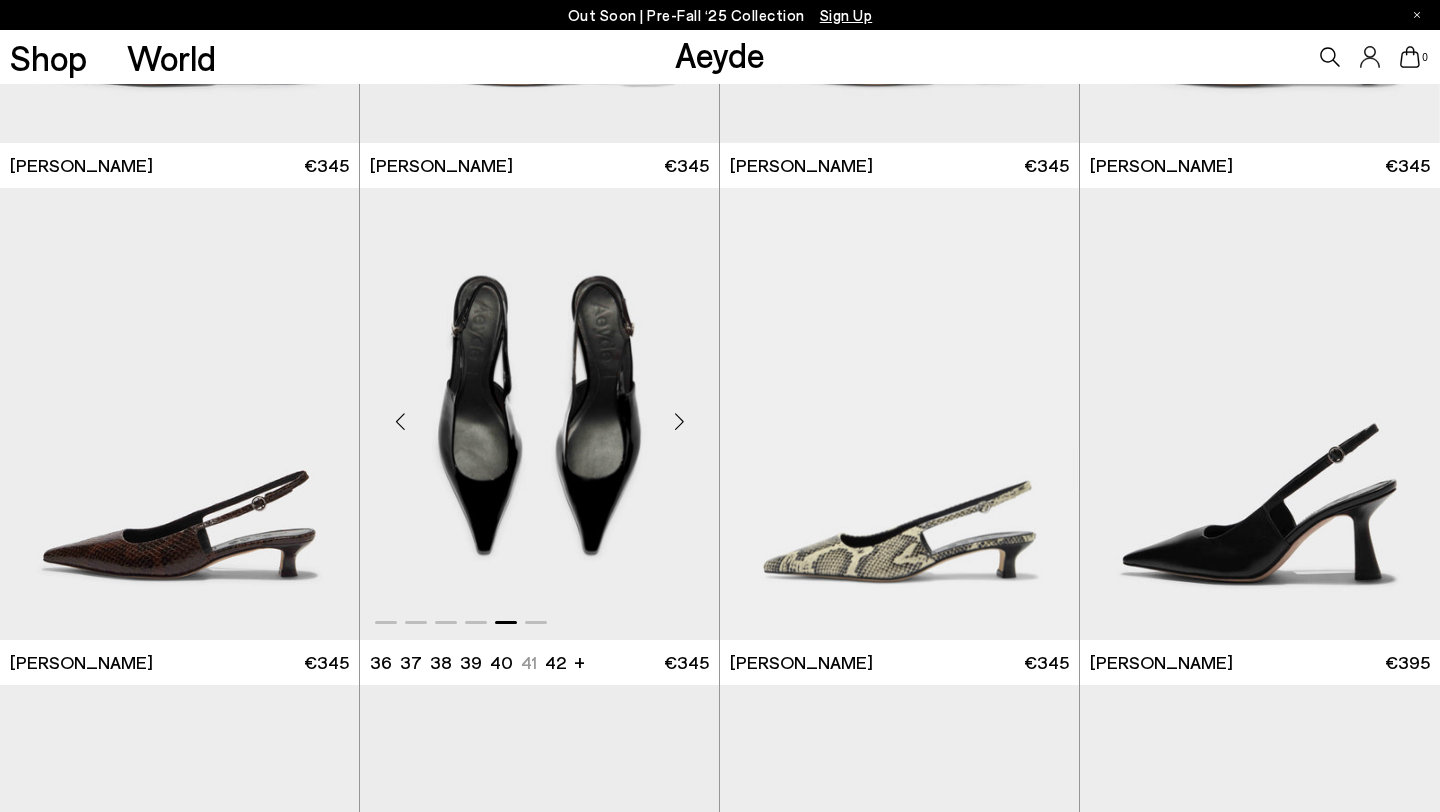 click at bounding box center (539, 413) 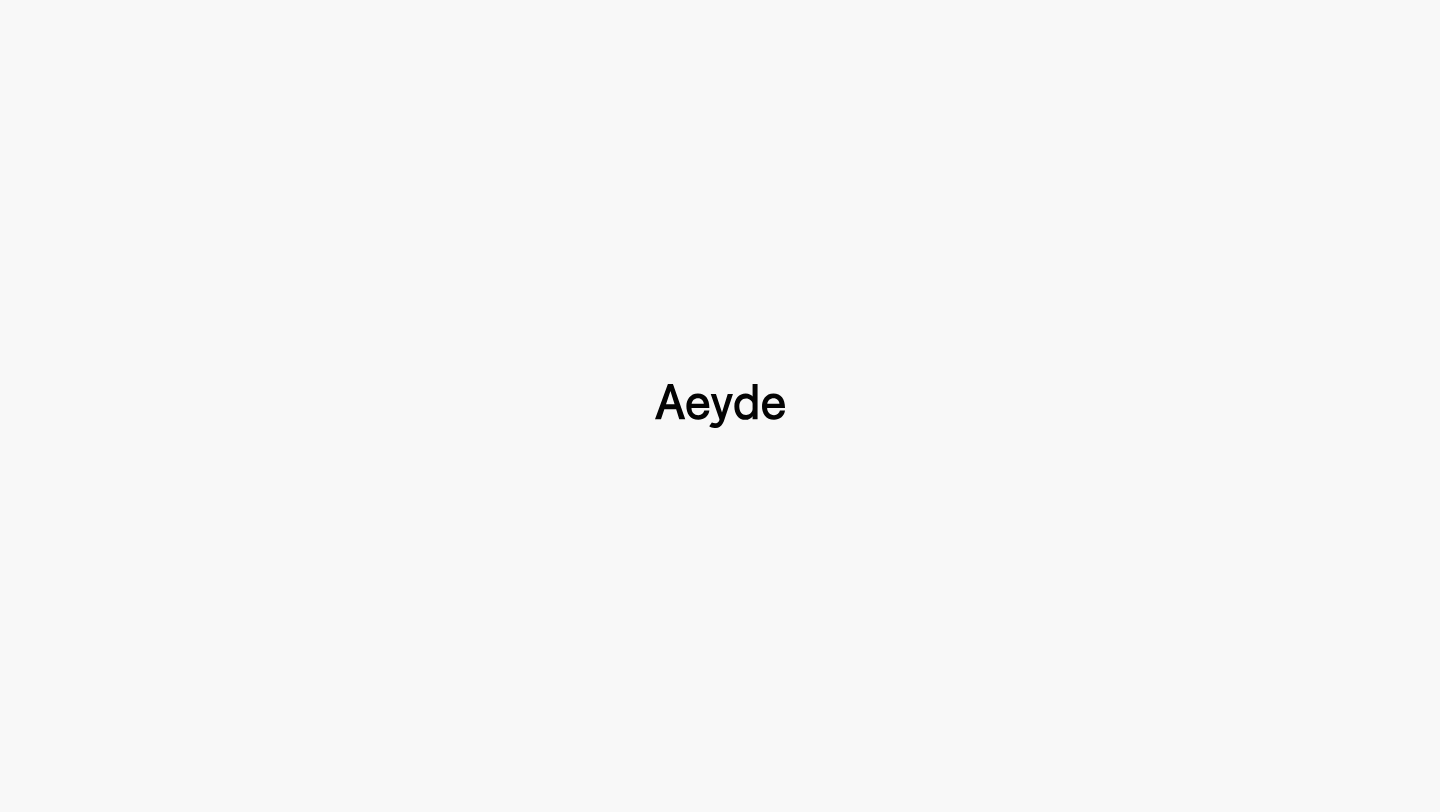 type 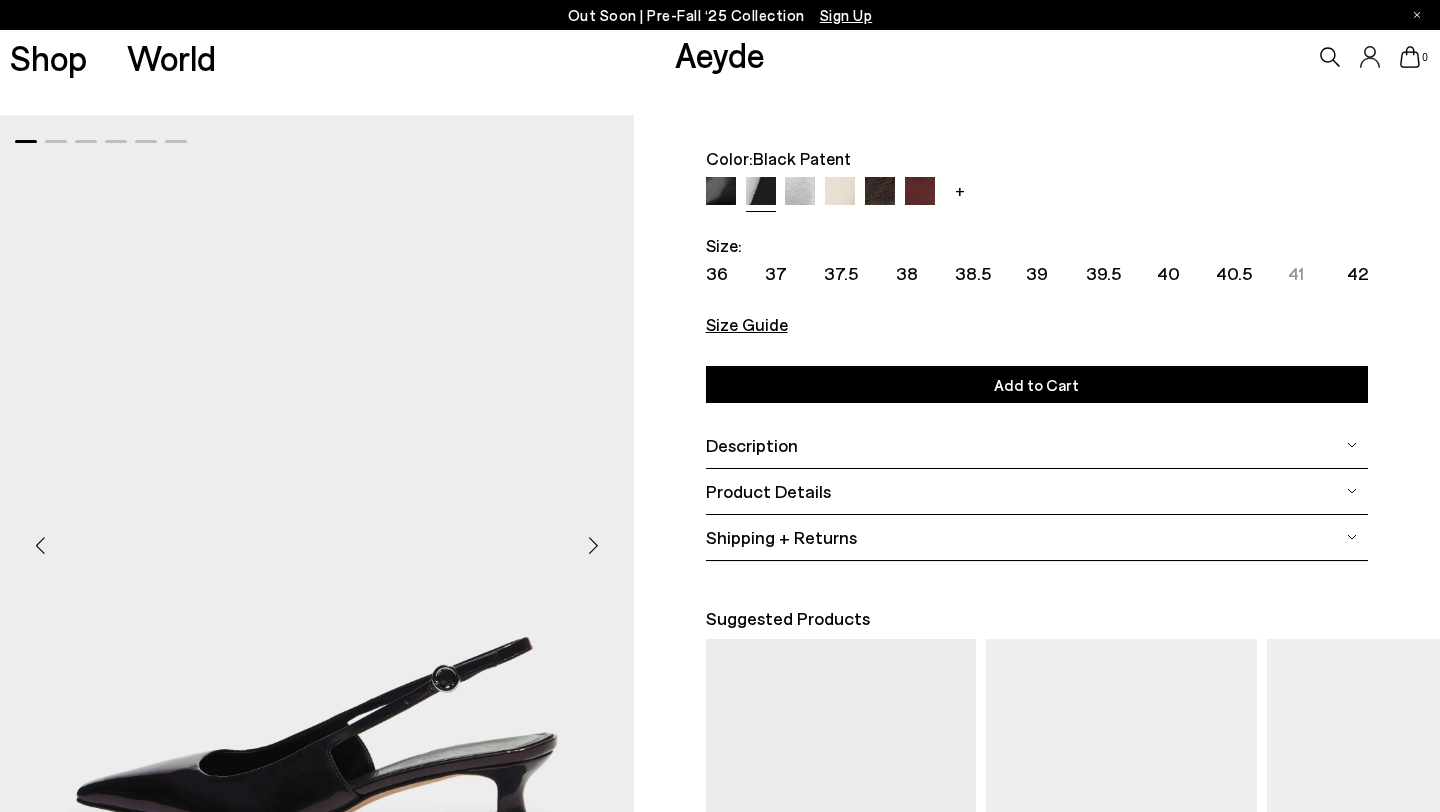 scroll, scrollTop: 73, scrollLeft: 0, axis: vertical 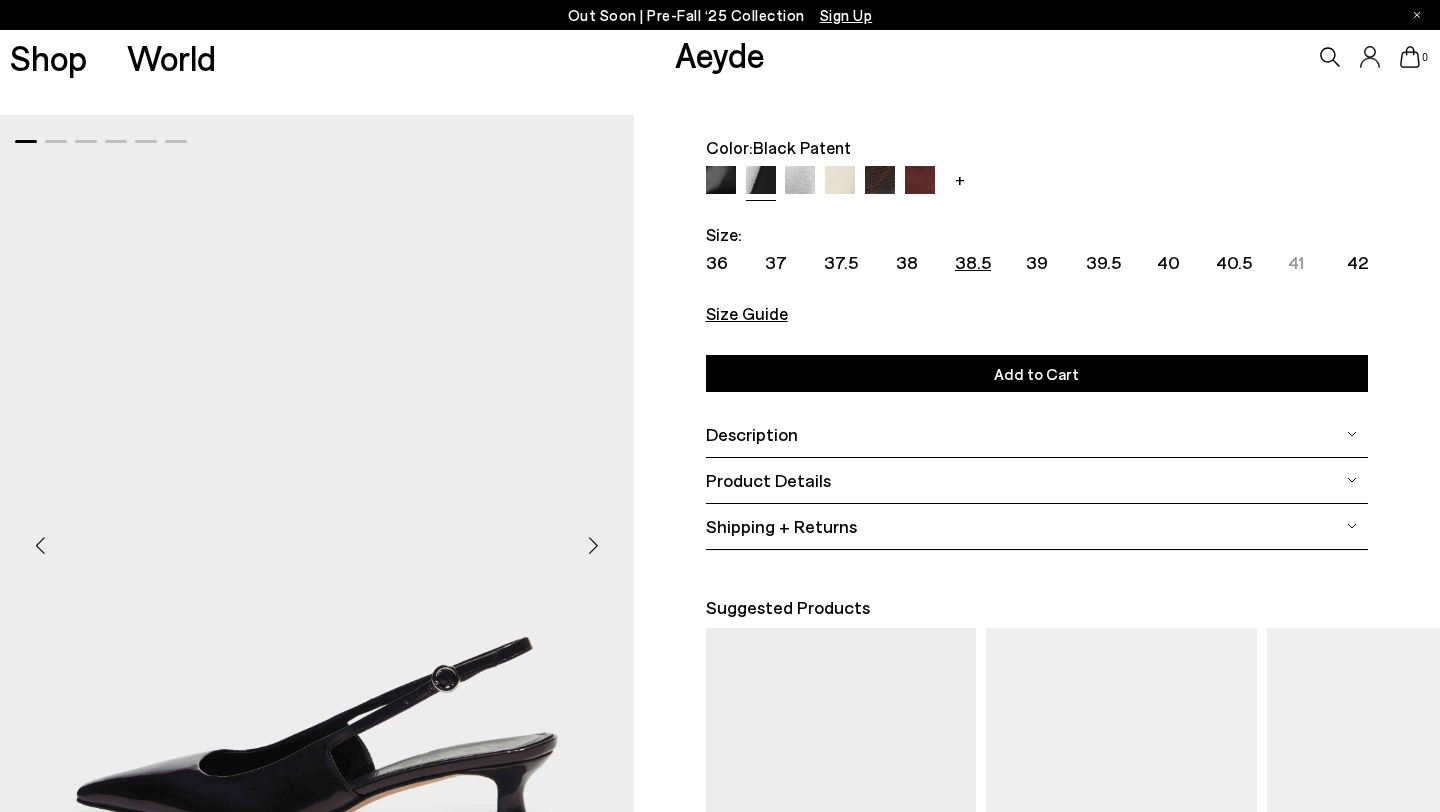 click on "38.5" at bounding box center (973, 262) 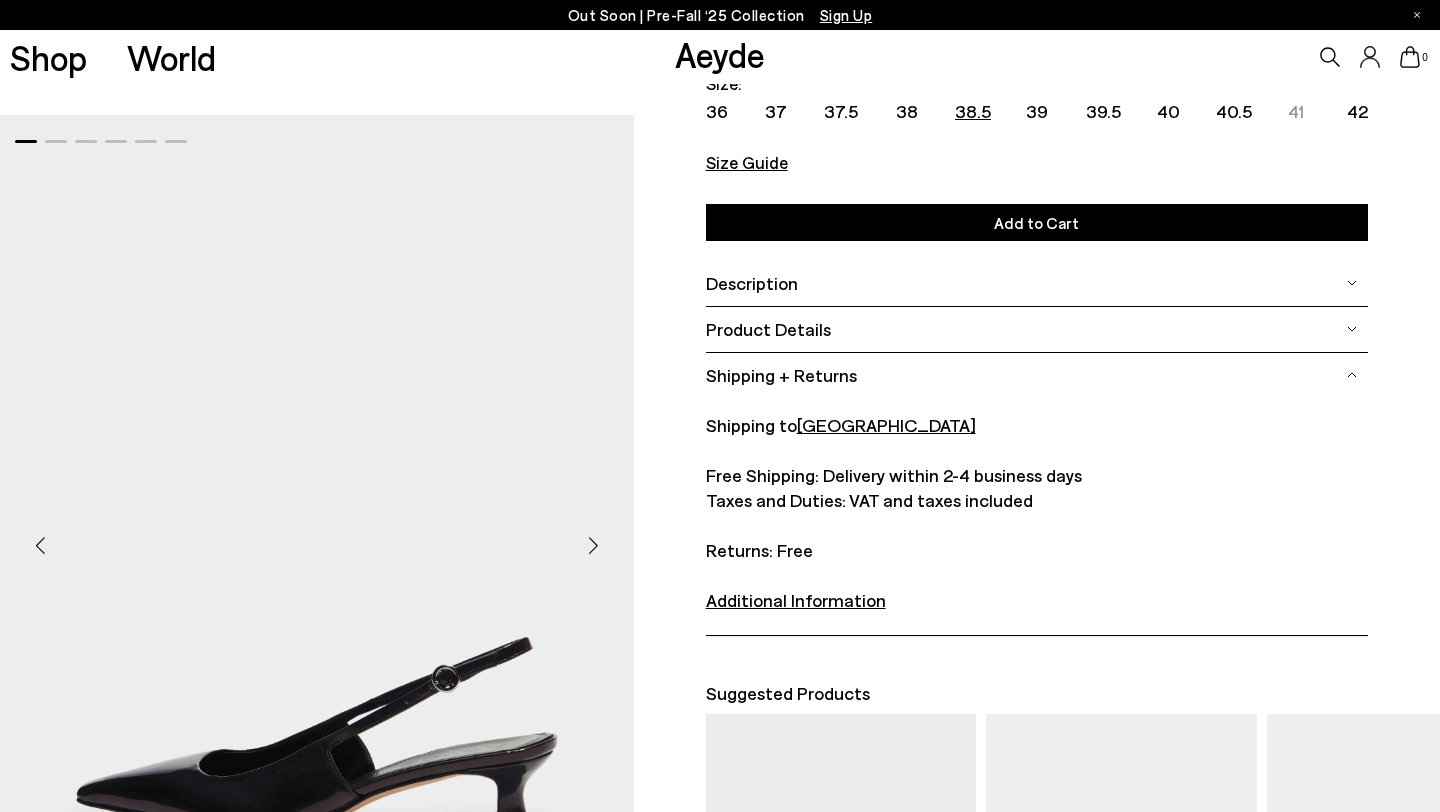 scroll, scrollTop: 234, scrollLeft: 0, axis: vertical 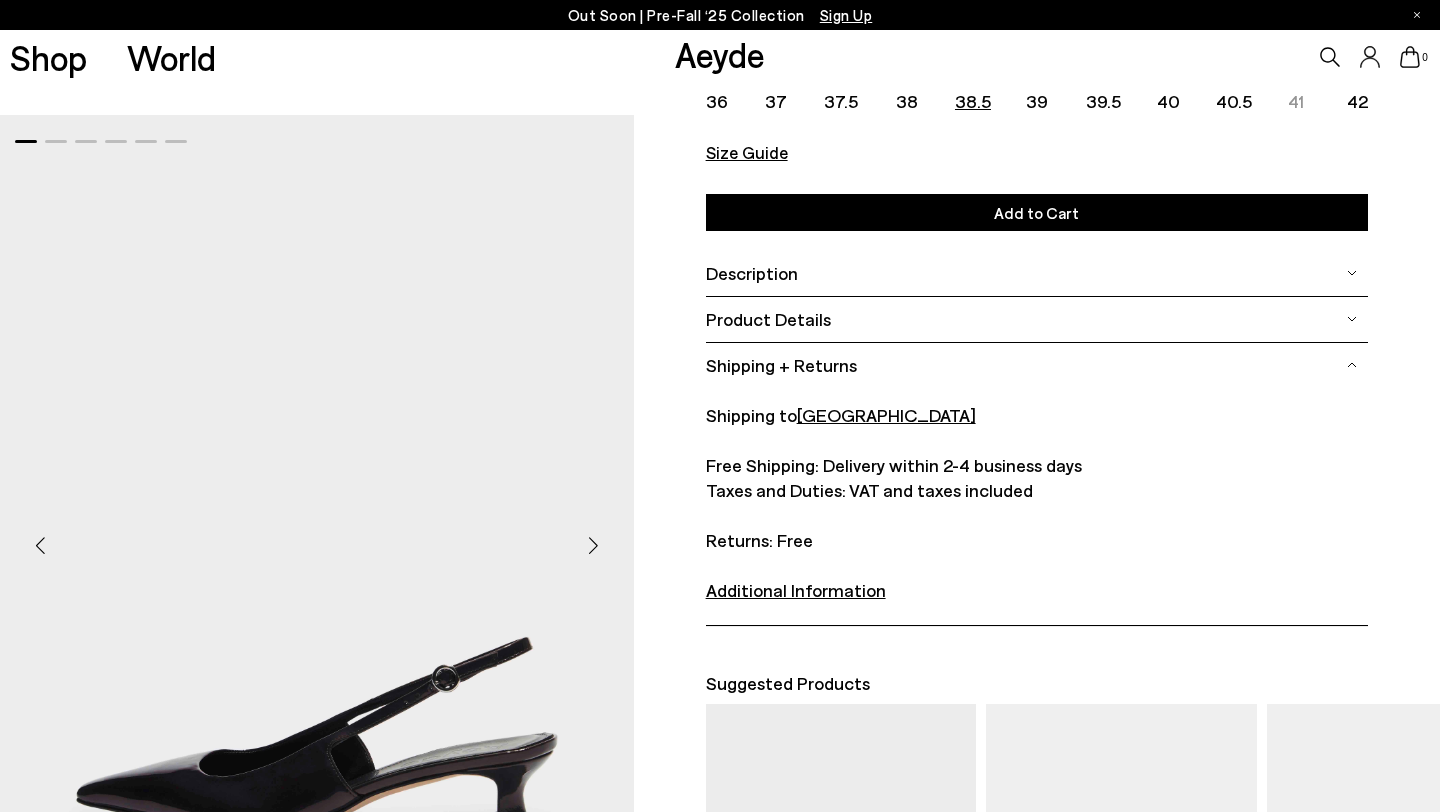click on "Additional Information" at bounding box center (796, 590) 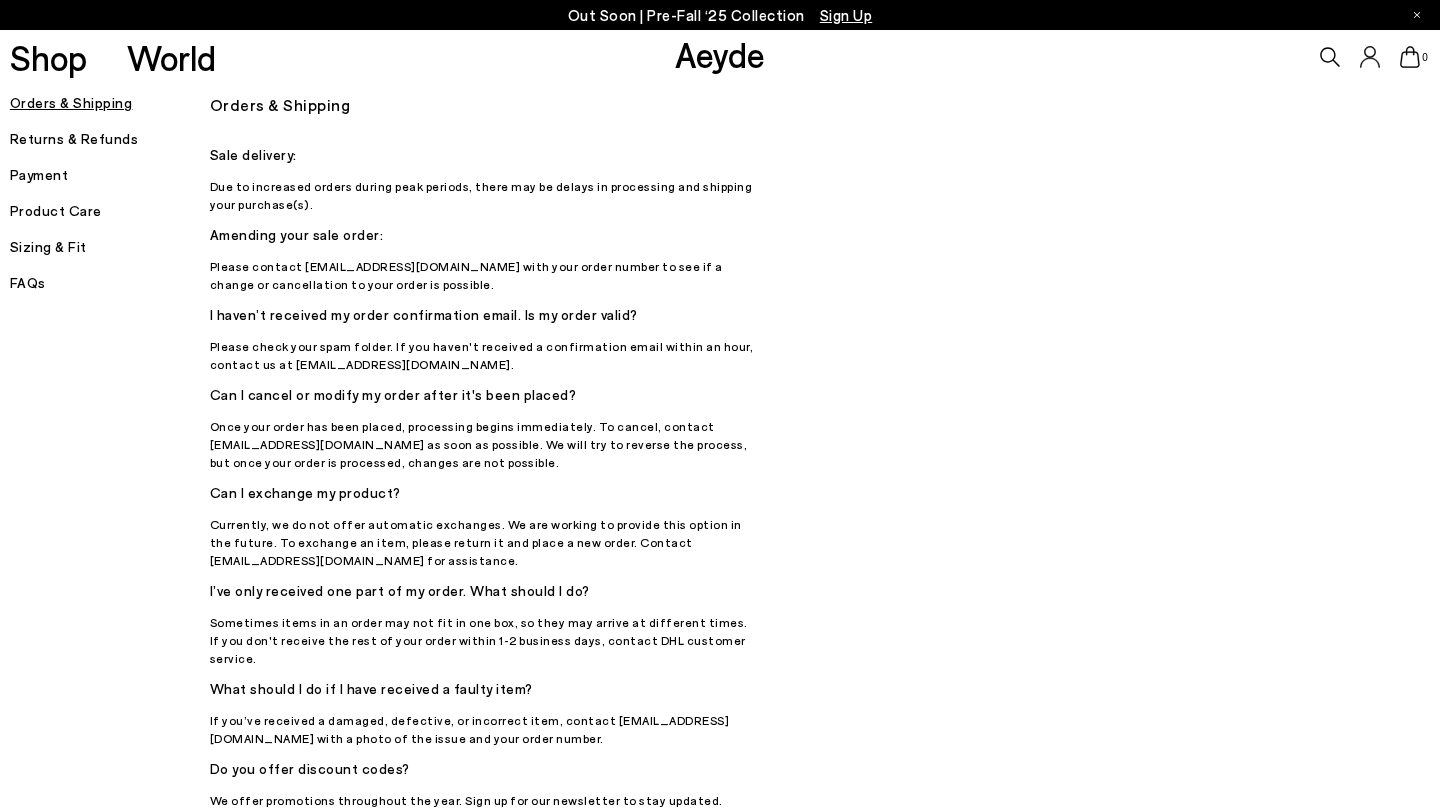 scroll, scrollTop: 0, scrollLeft: 0, axis: both 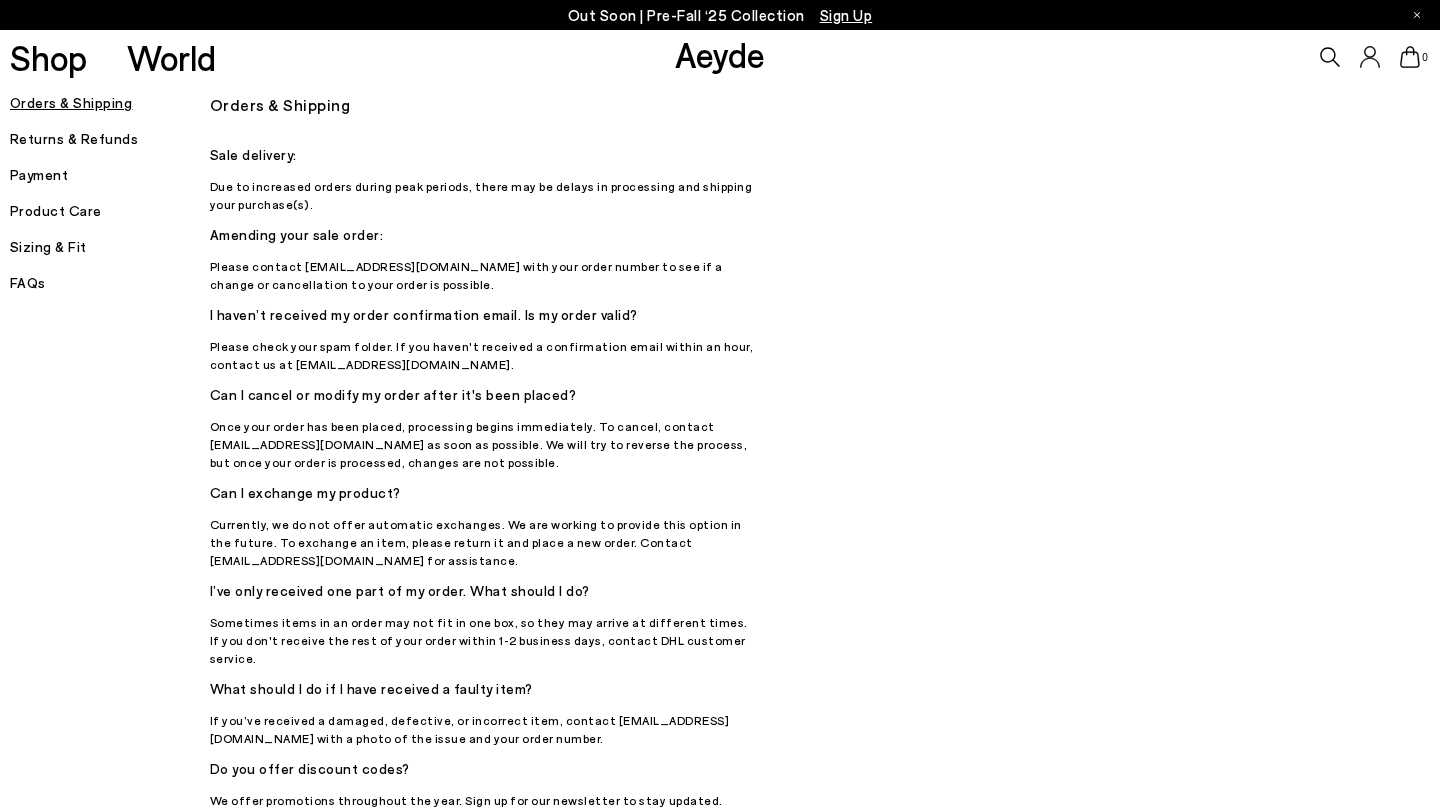 click on "Returns & Refunds" at bounding box center (110, 139) 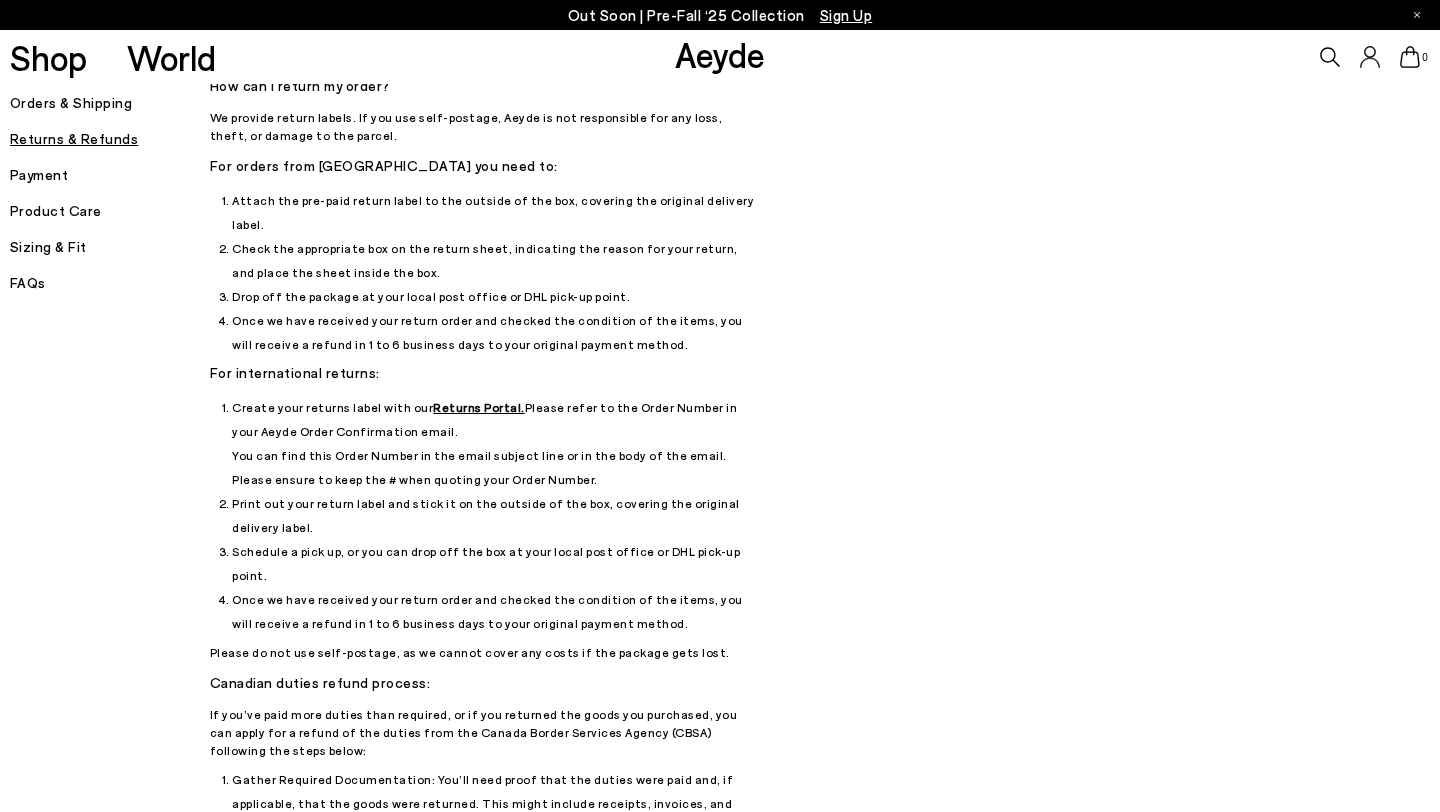 scroll, scrollTop: 0, scrollLeft: 0, axis: both 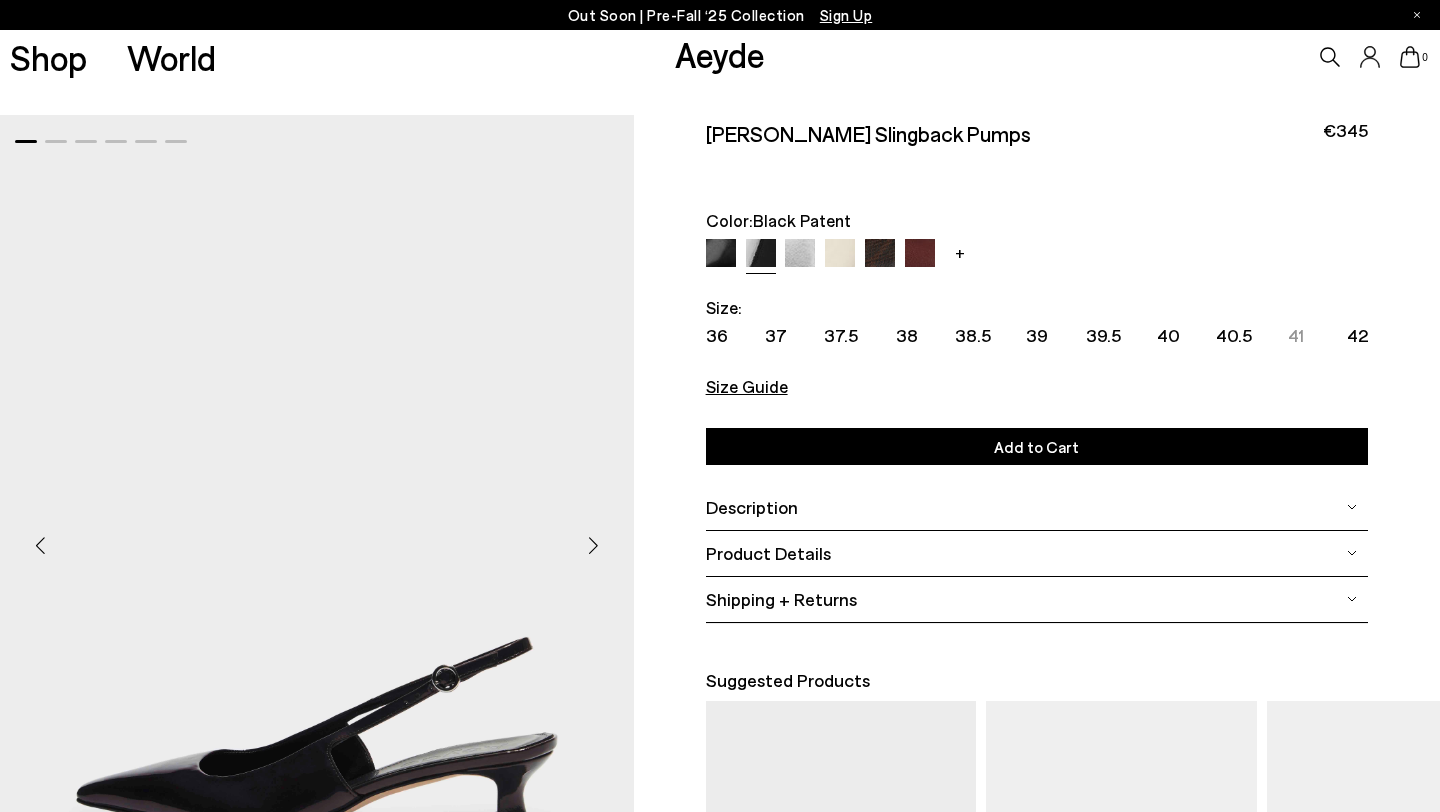 click on "Size Guide" at bounding box center [747, 386] 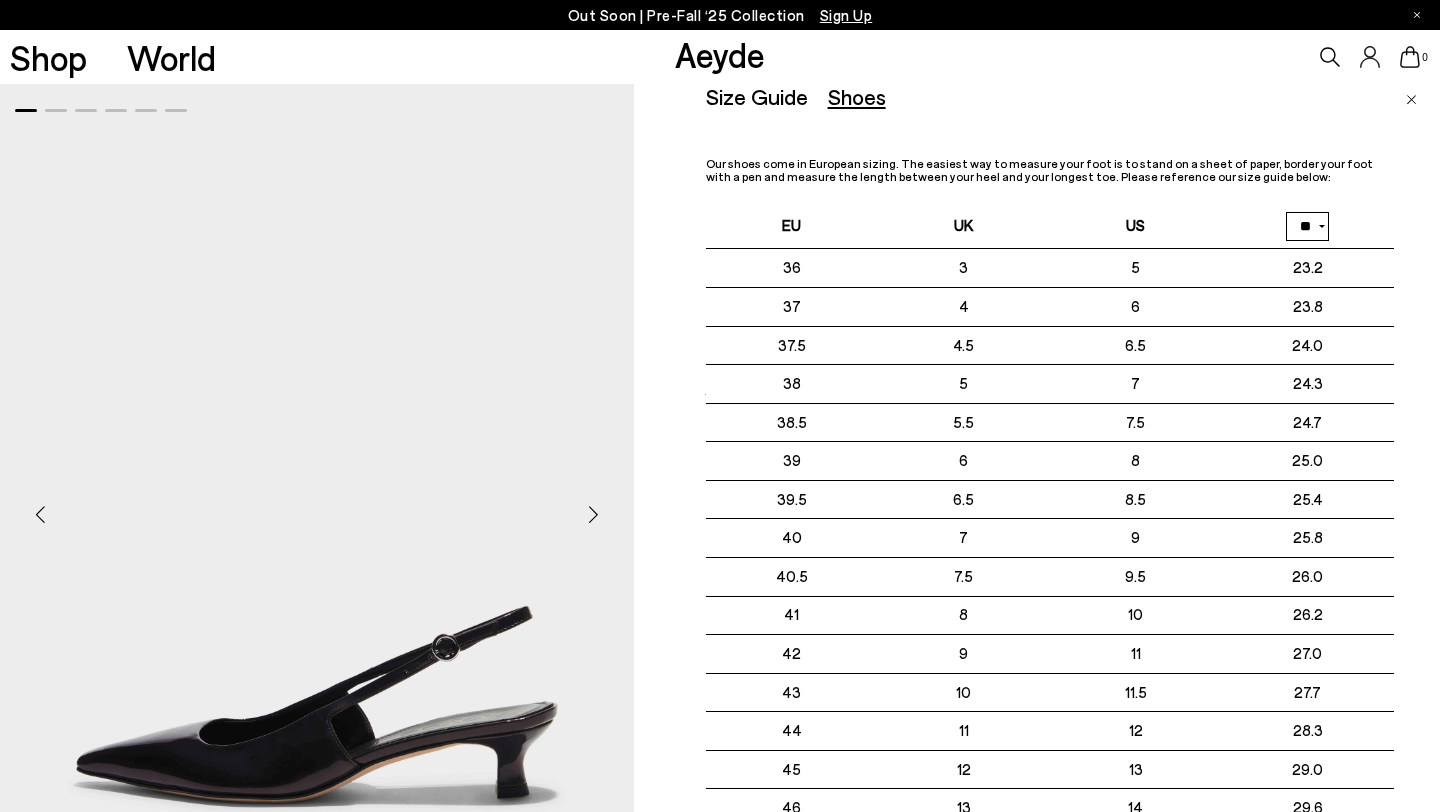 click at bounding box center (1411, 100) 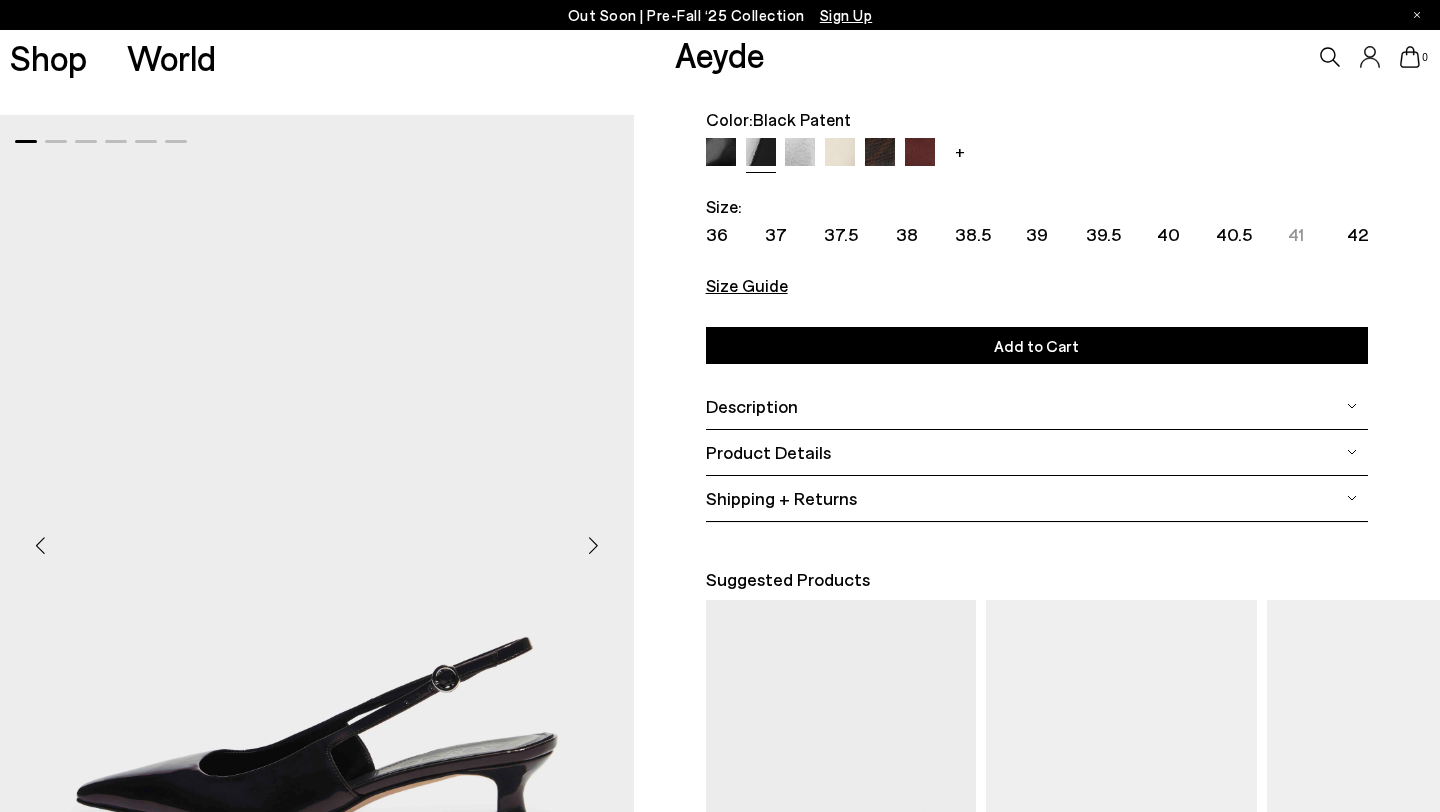 scroll, scrollTop: 136, scrollLeft: 0, axis: vertical 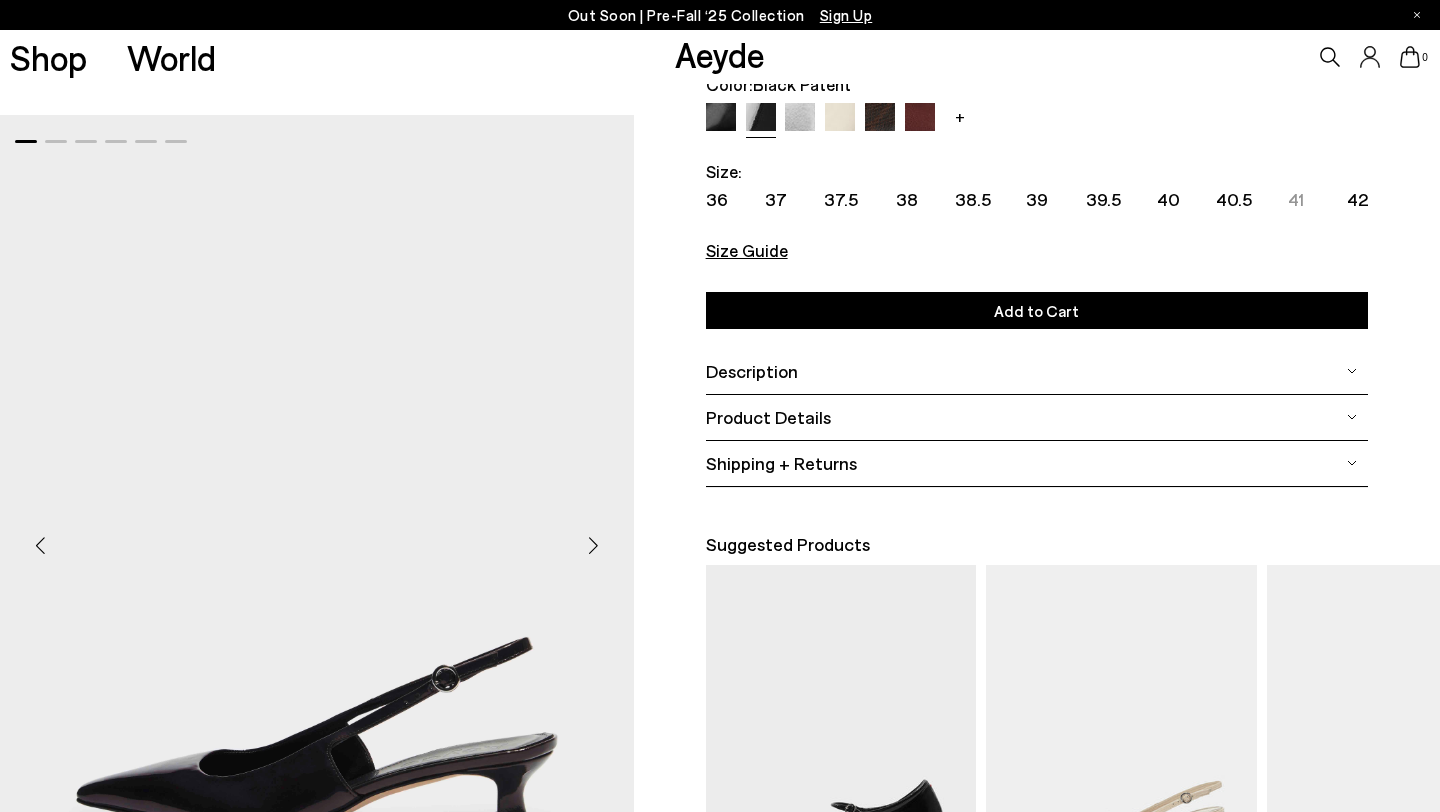 click at bounding box center [594, 546] 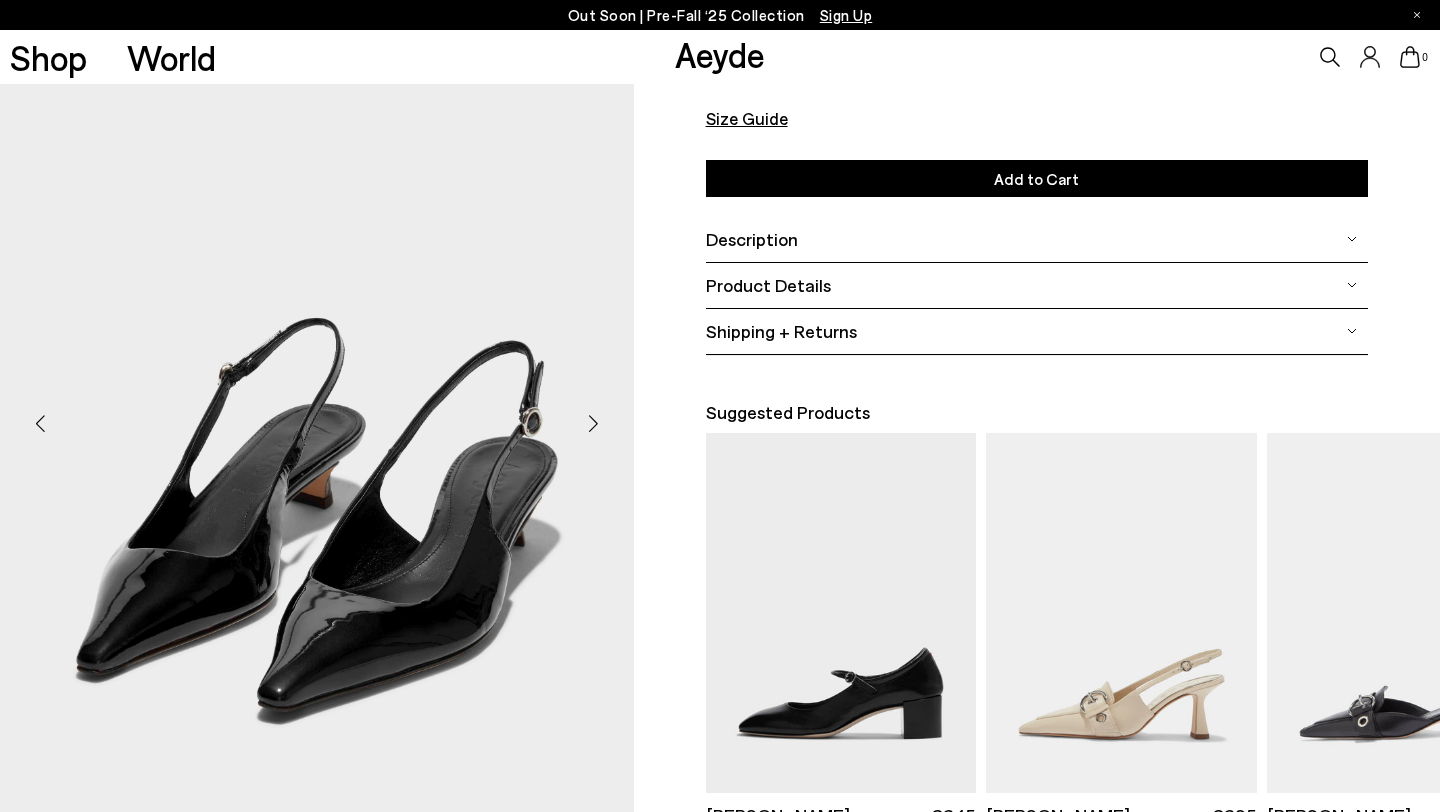 scroll, scrollTop: 295, scrollLeft: 0, axis: vertical 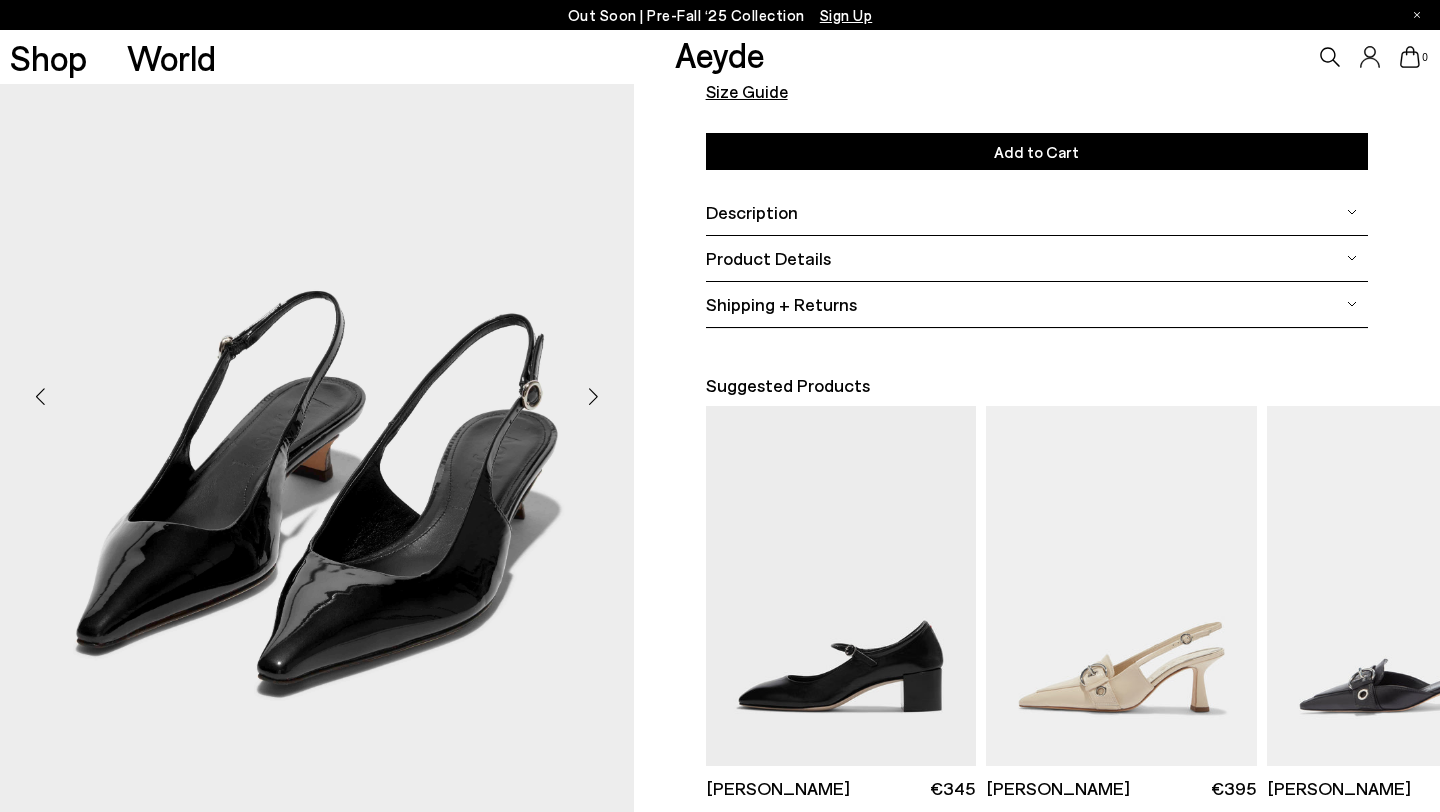 click at bounding box center (594, 397) 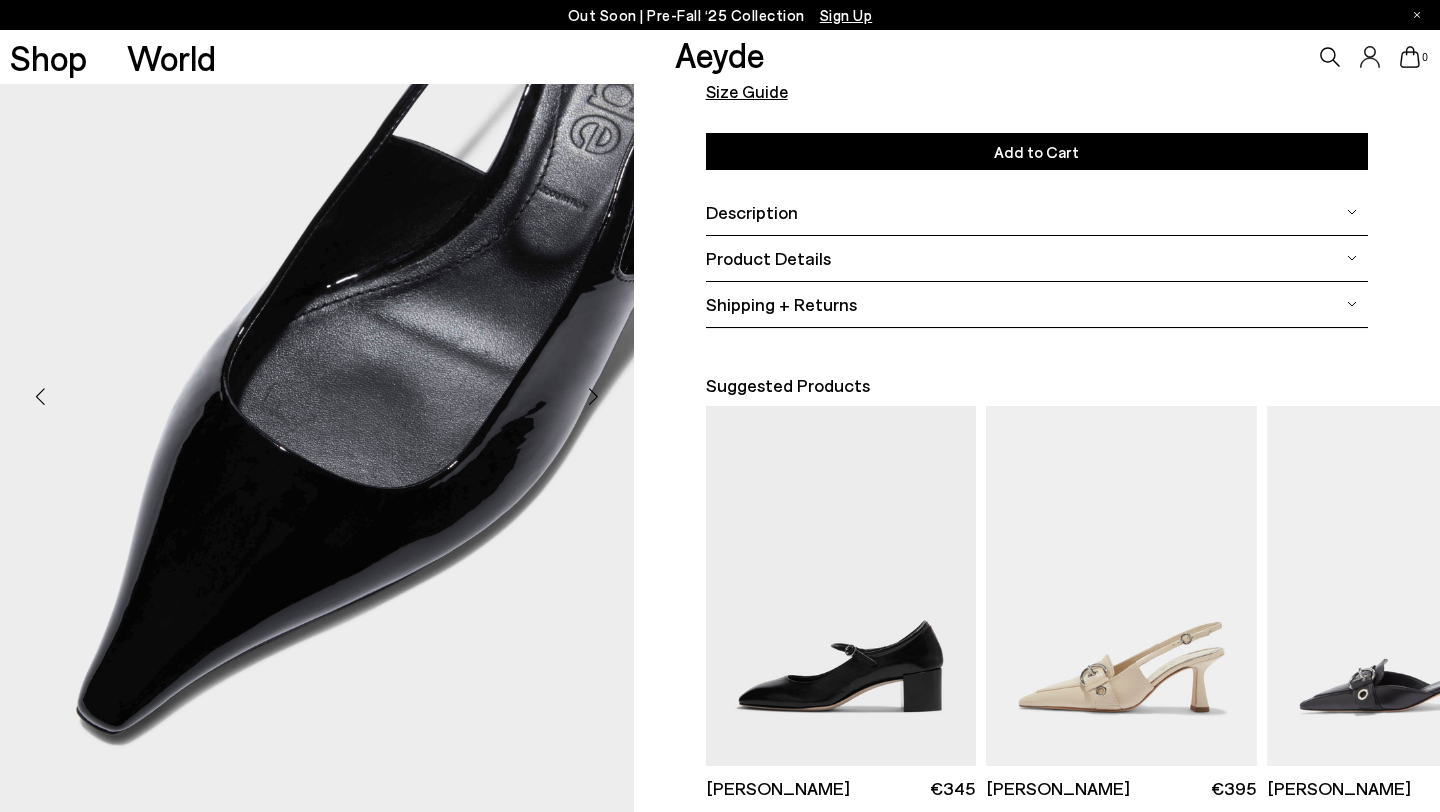 click at bounding box center (594, 397) 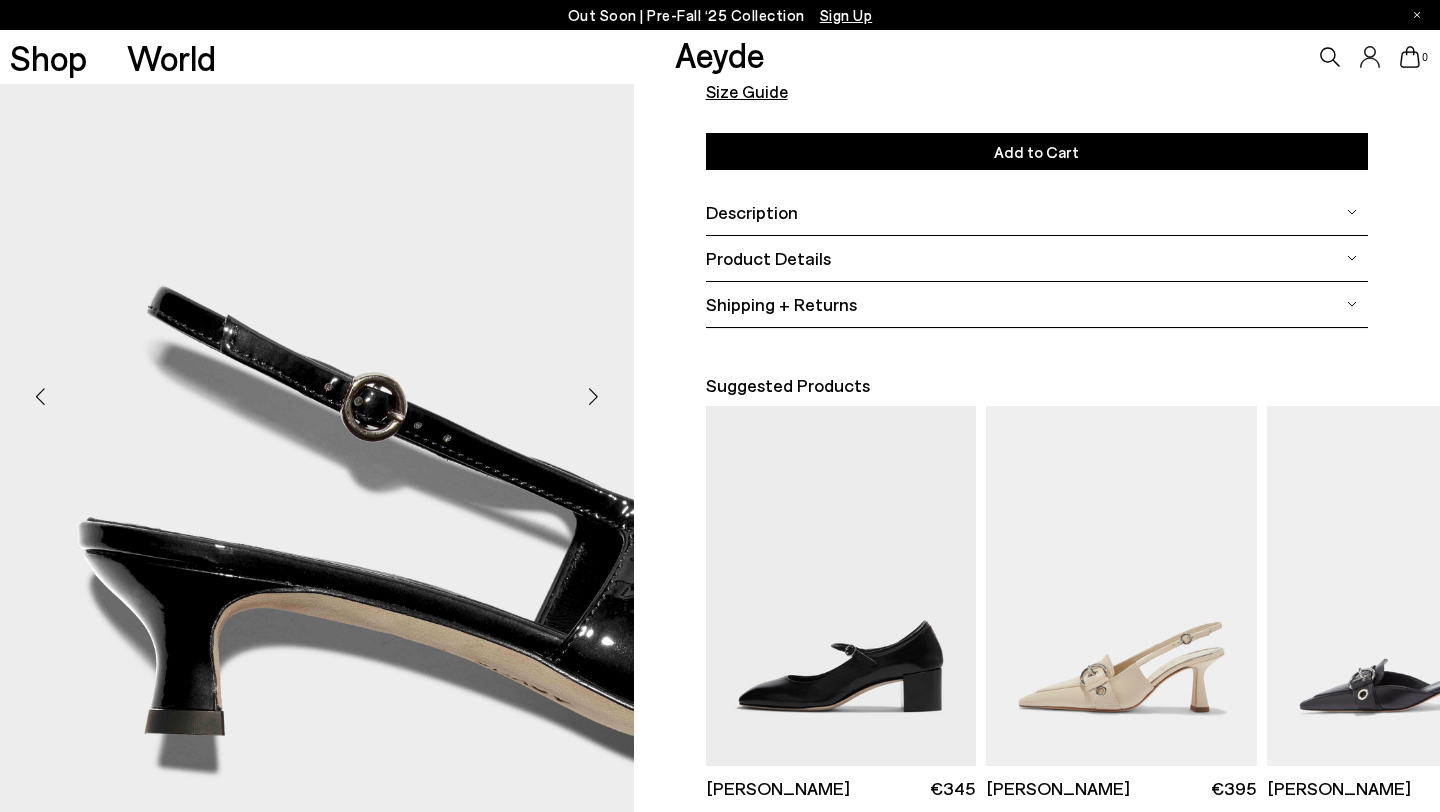 click at bounding box center (594, 397) 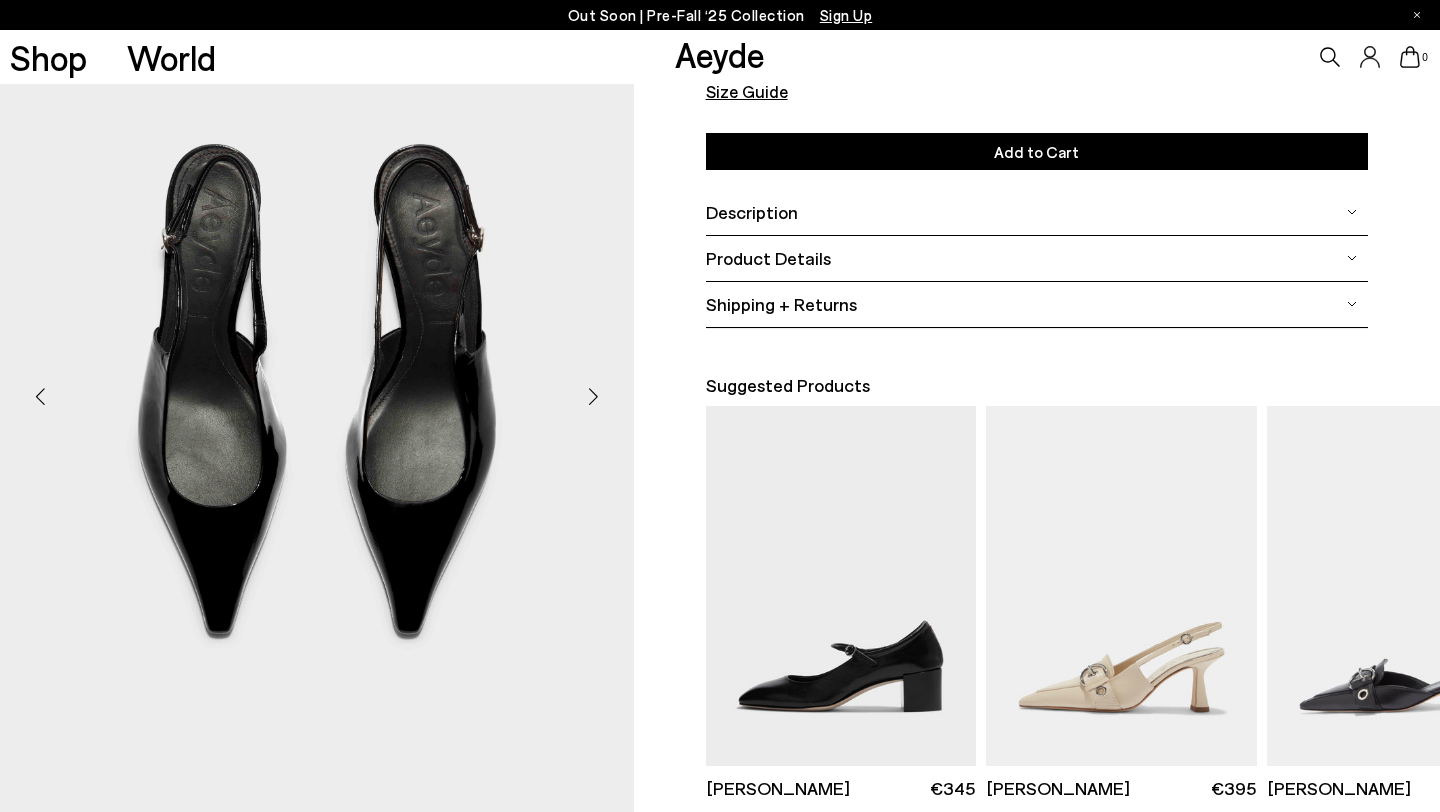 click at bounding box center (594, 397) 